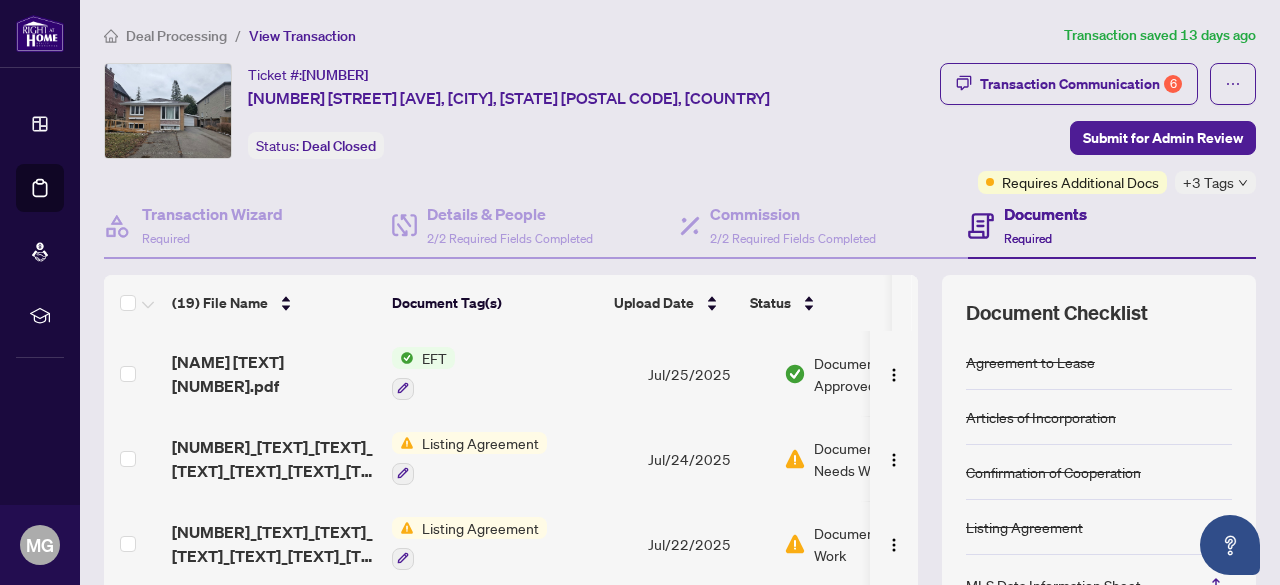 scroll, scrollTop: 0, scrollLeft: 0, axis: both 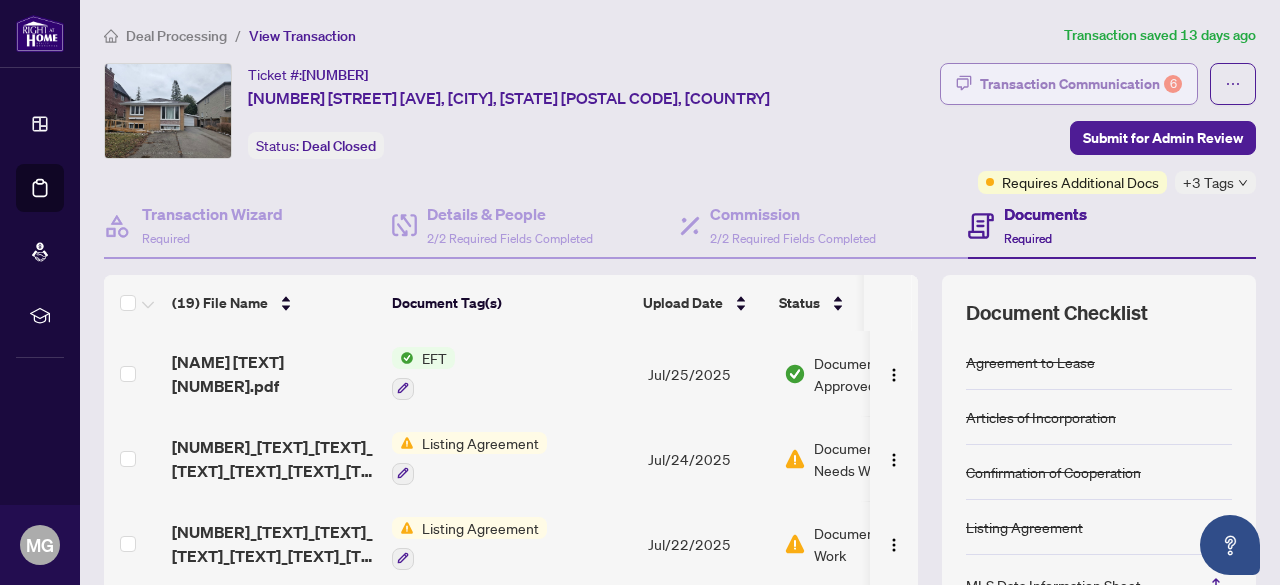click on "Transaction Communication 6" at bounding box center [1081, 84] 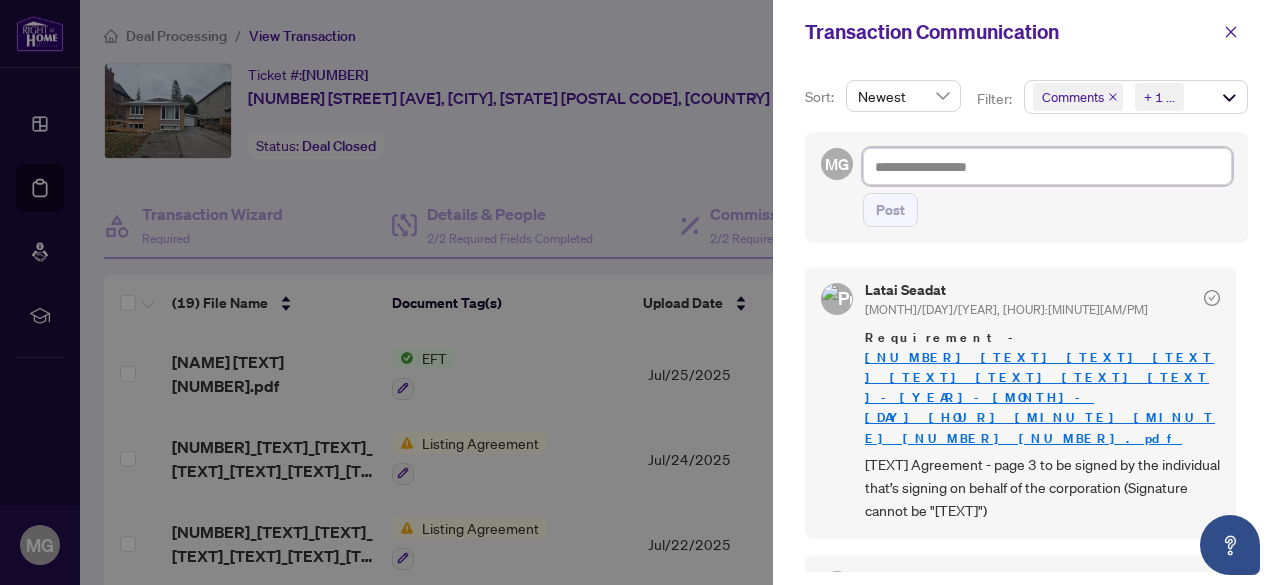 click at bounding box center [1047, 166] 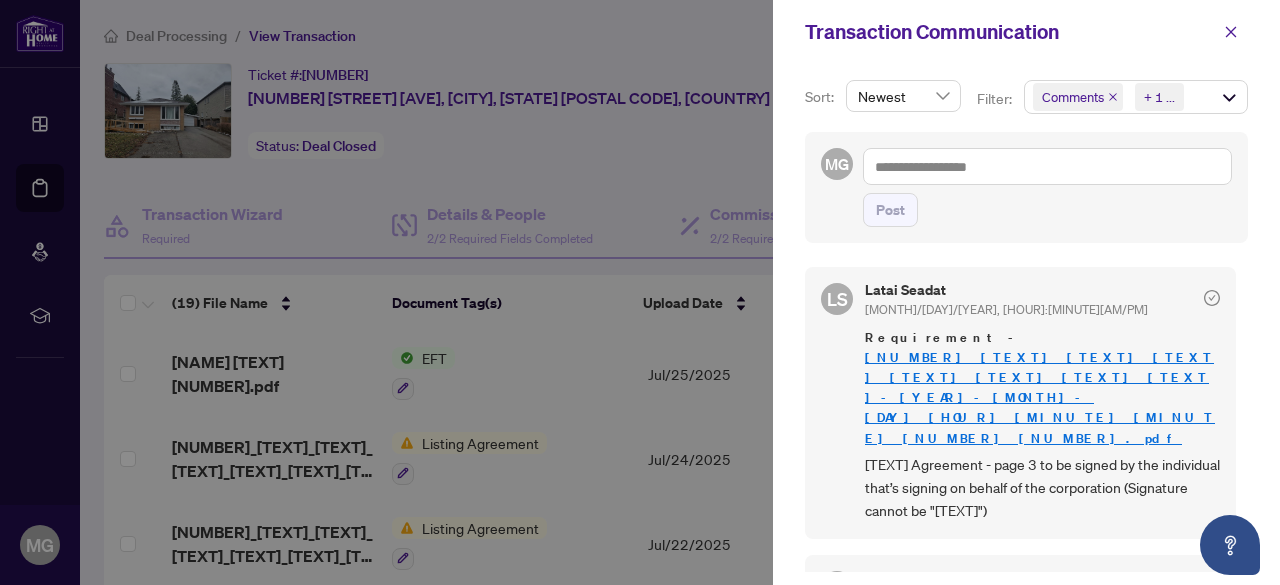 click at bounding box center (640, 292) 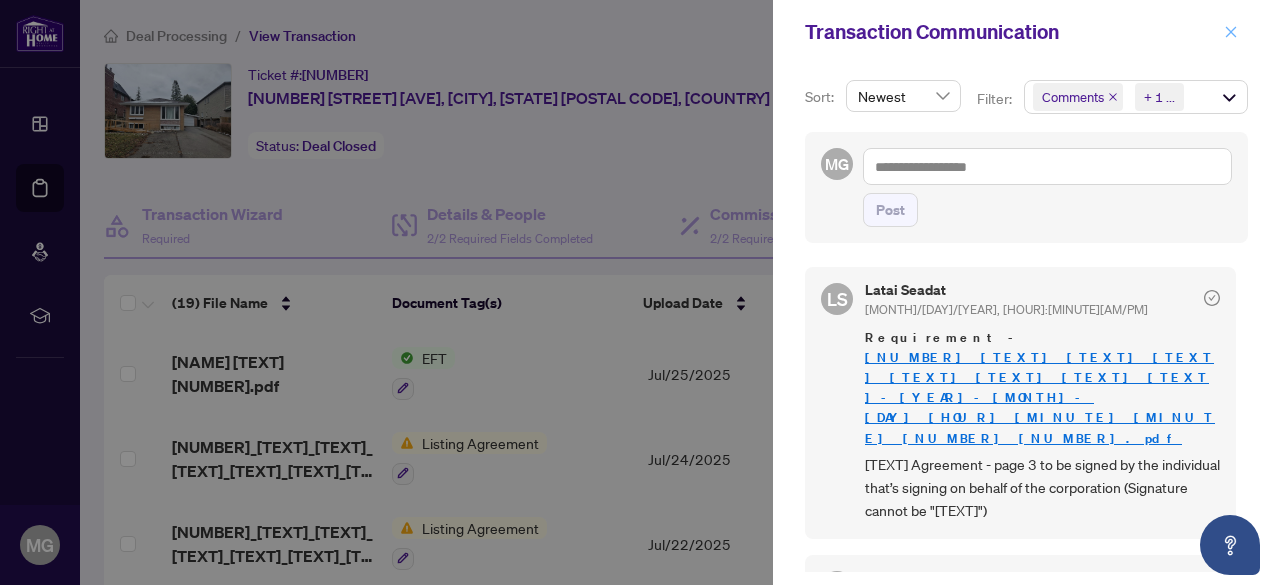 click 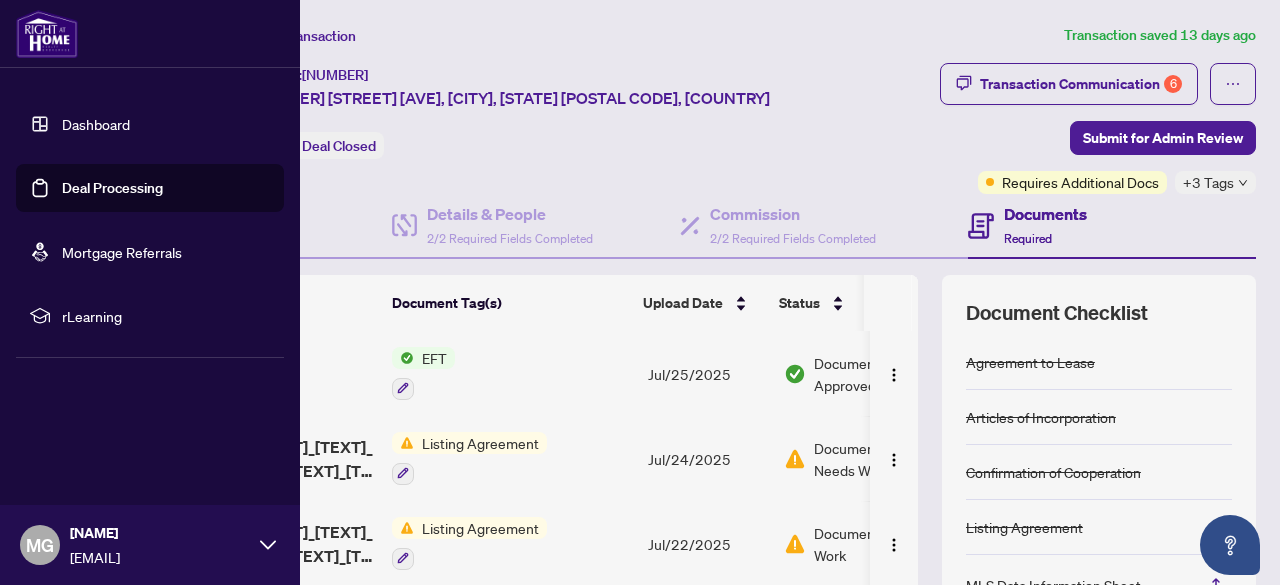 click on "Dashboard" at bounding box center (96, 124) 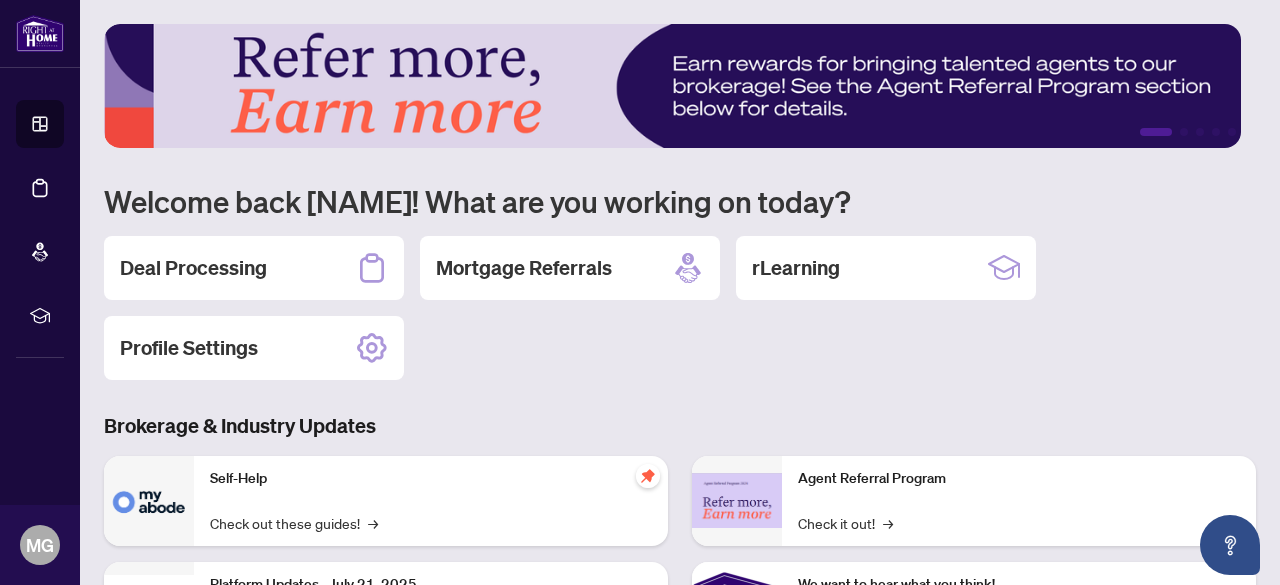click on "Deal Processing" at bounding box center (254, 268) 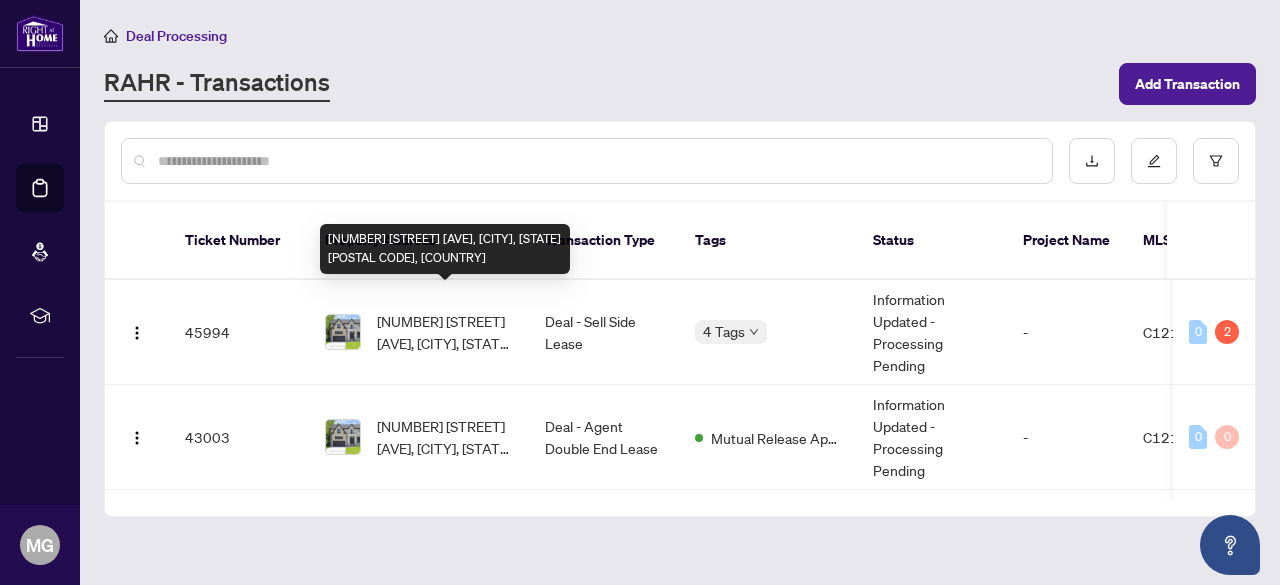 click on "[NUMBER] [STREET] [AVE], [CITY], [STATE] [POSTAL CODE], [COUNTRY]" at bounding box center [445, 332] 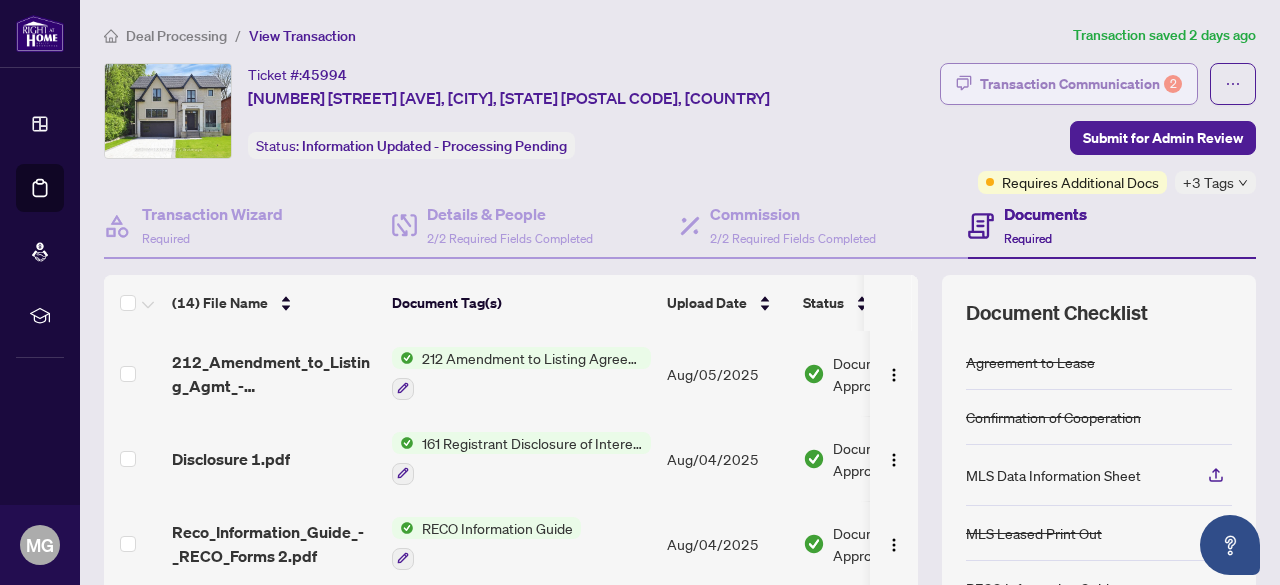 click on "Transaction Communication 2" at bounding box center [1081, 84] 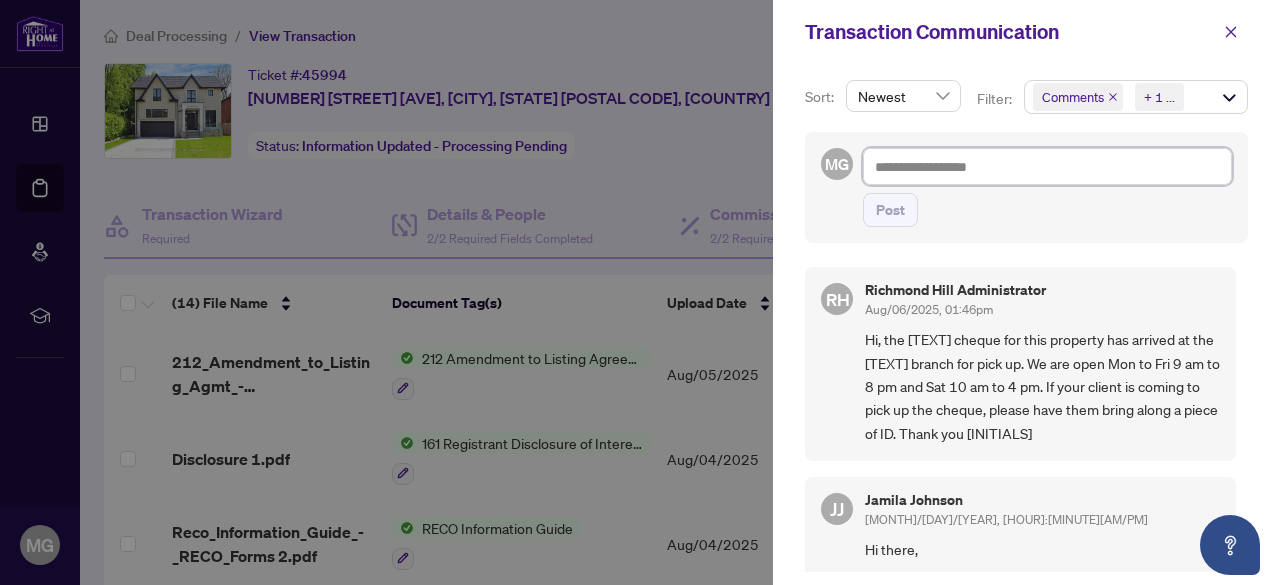 click at bounding box center [1047, 166] 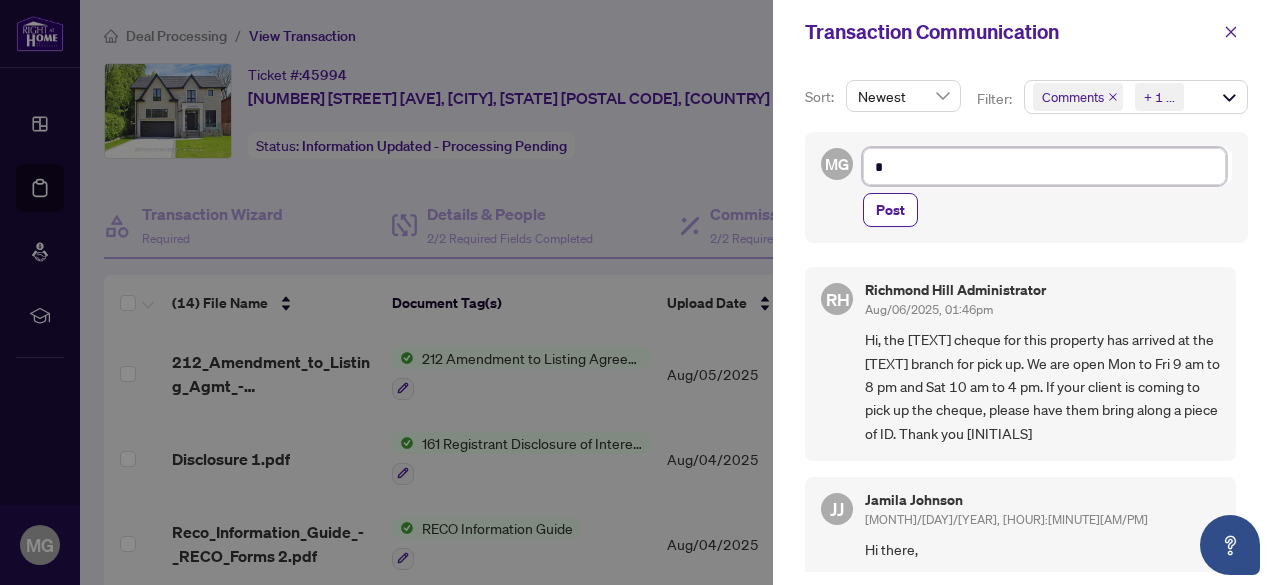 type on "**" 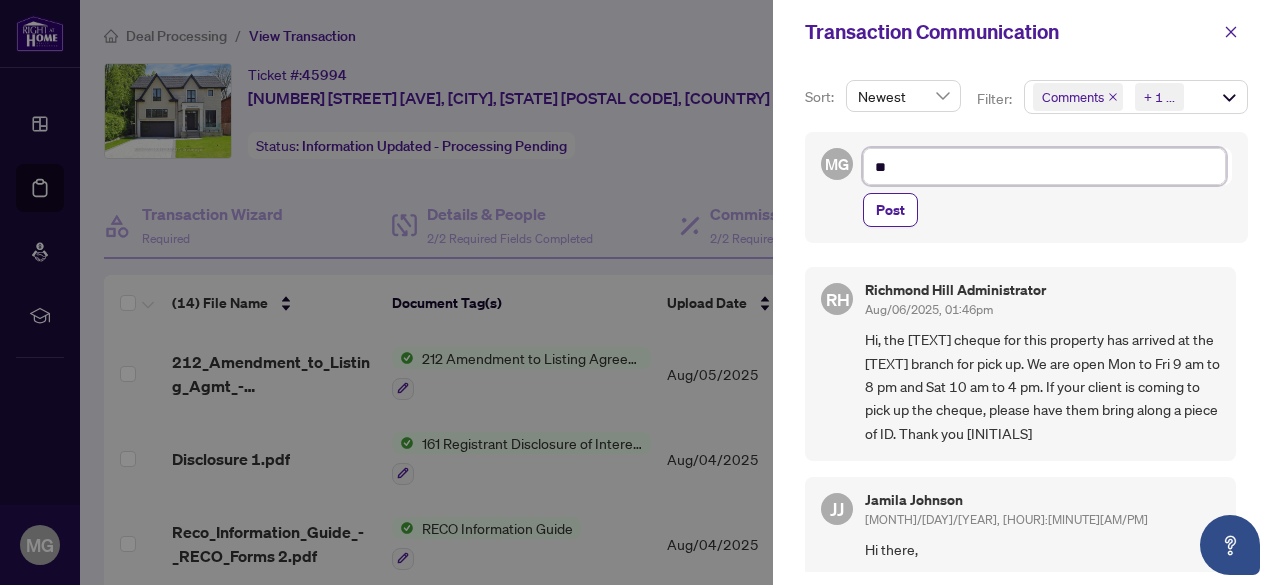 type on "***" 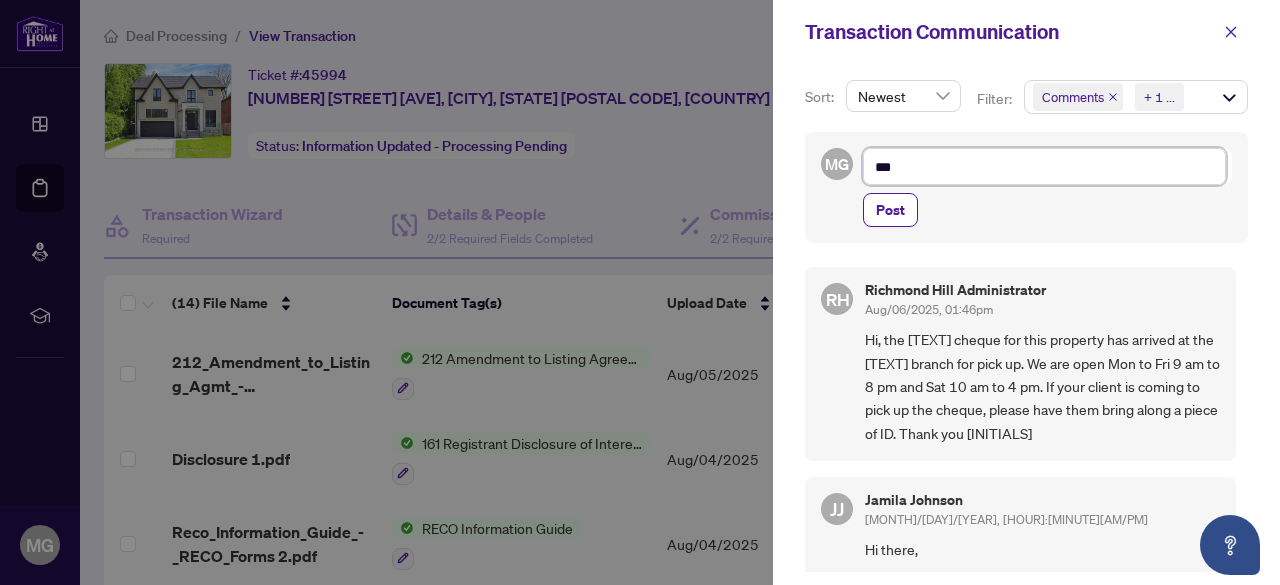 type on "****" 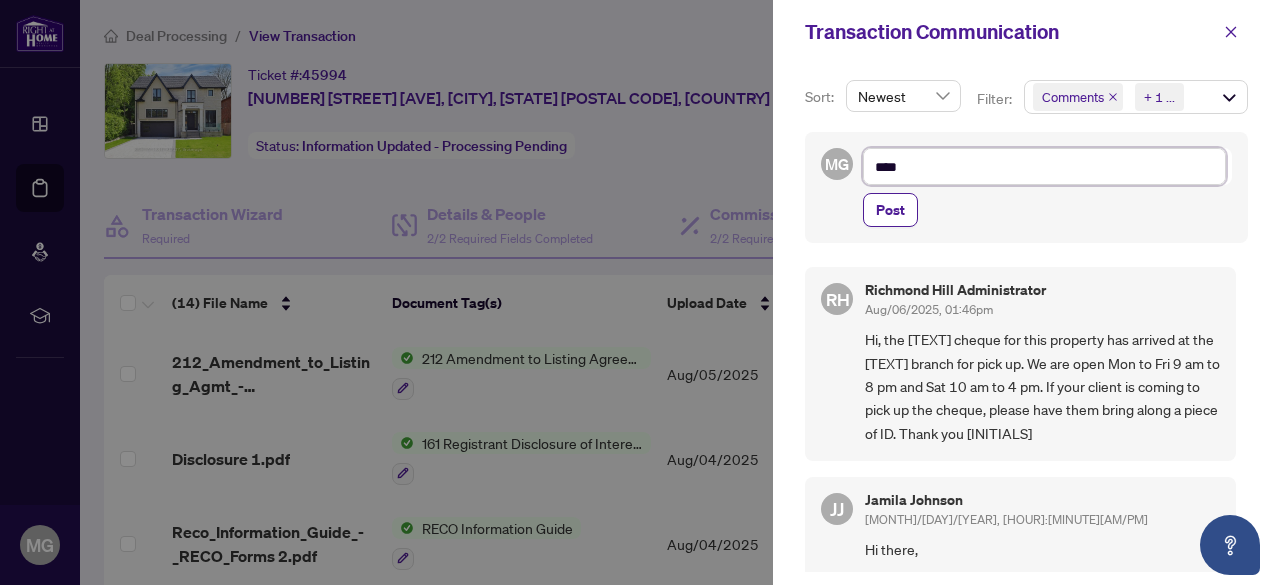 type on "*****" 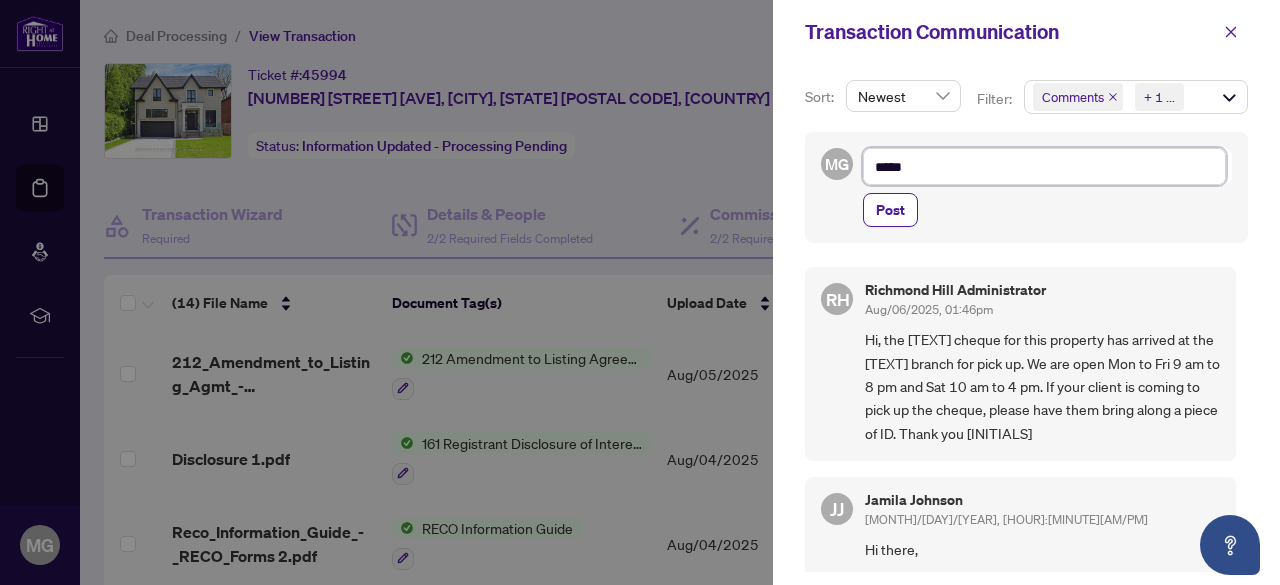 type on "******" 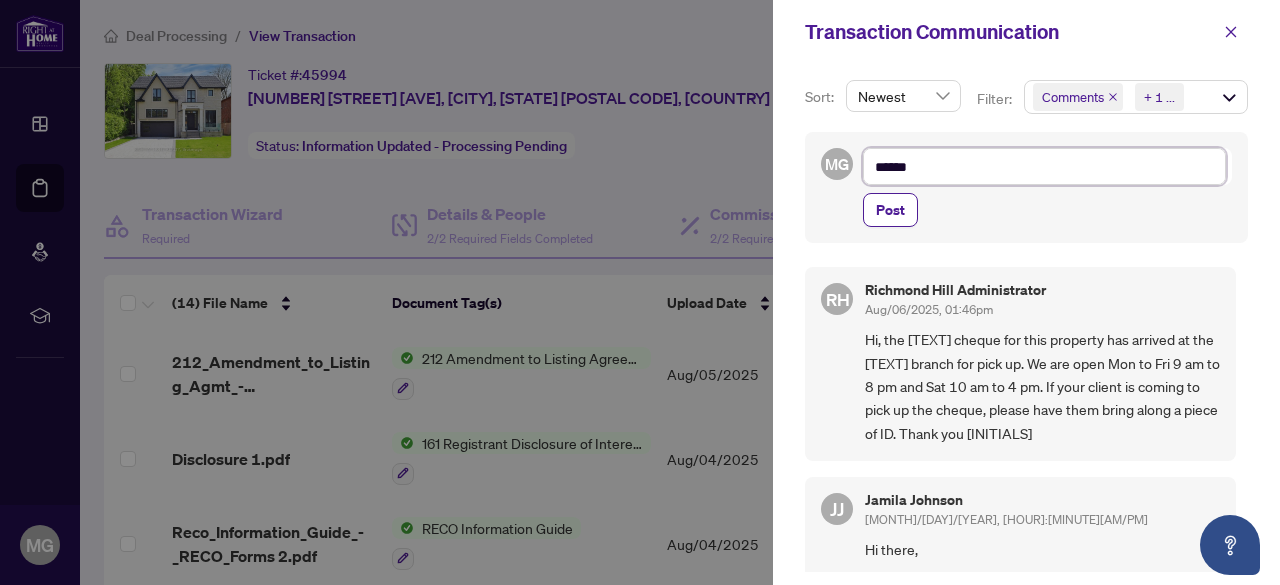 type on "******" 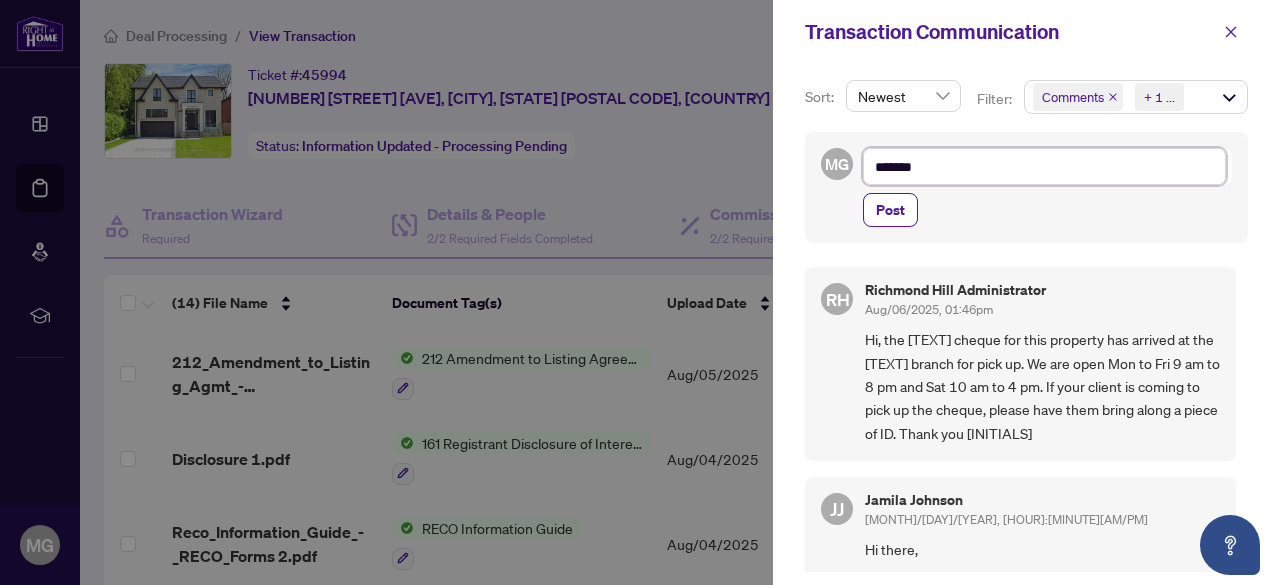 type on "********" 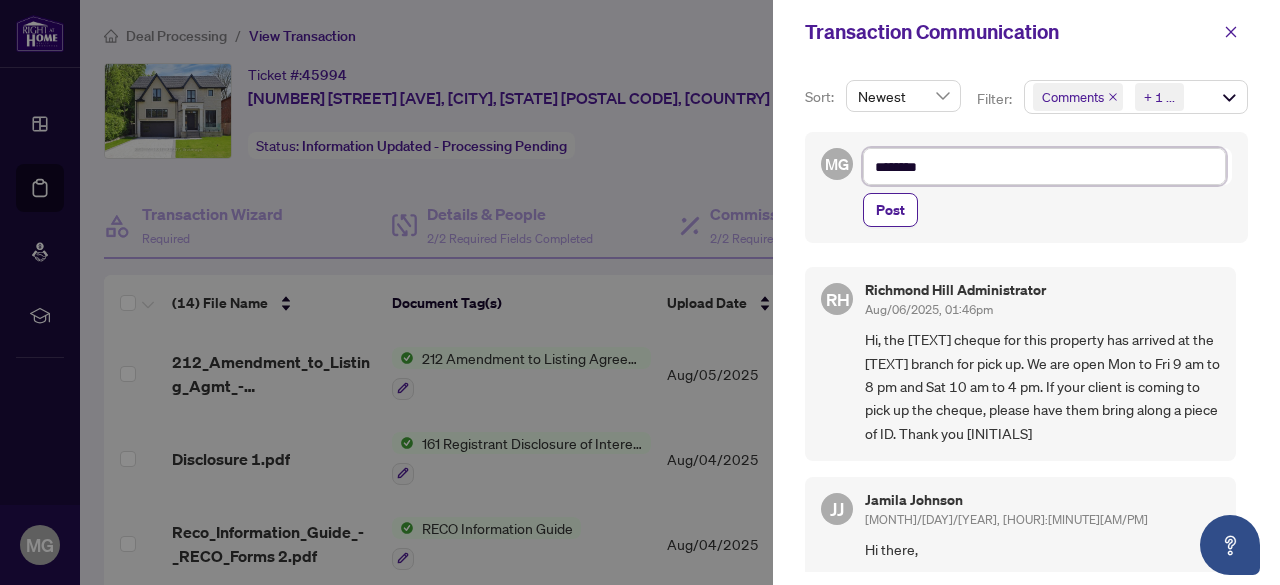 type on "*********" 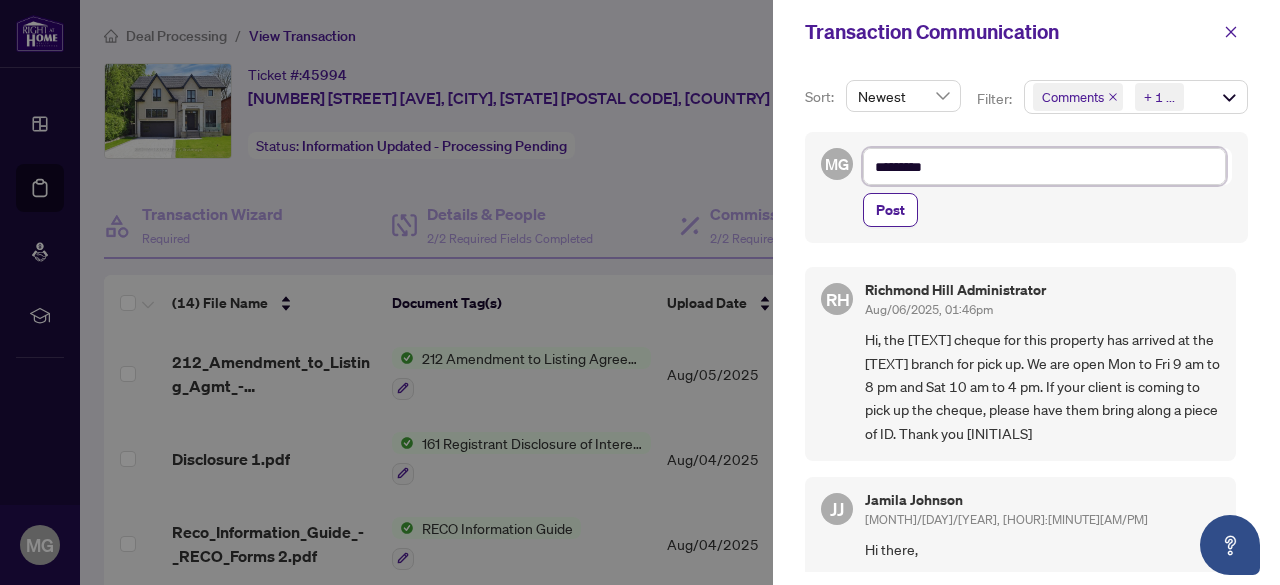type on "**********" 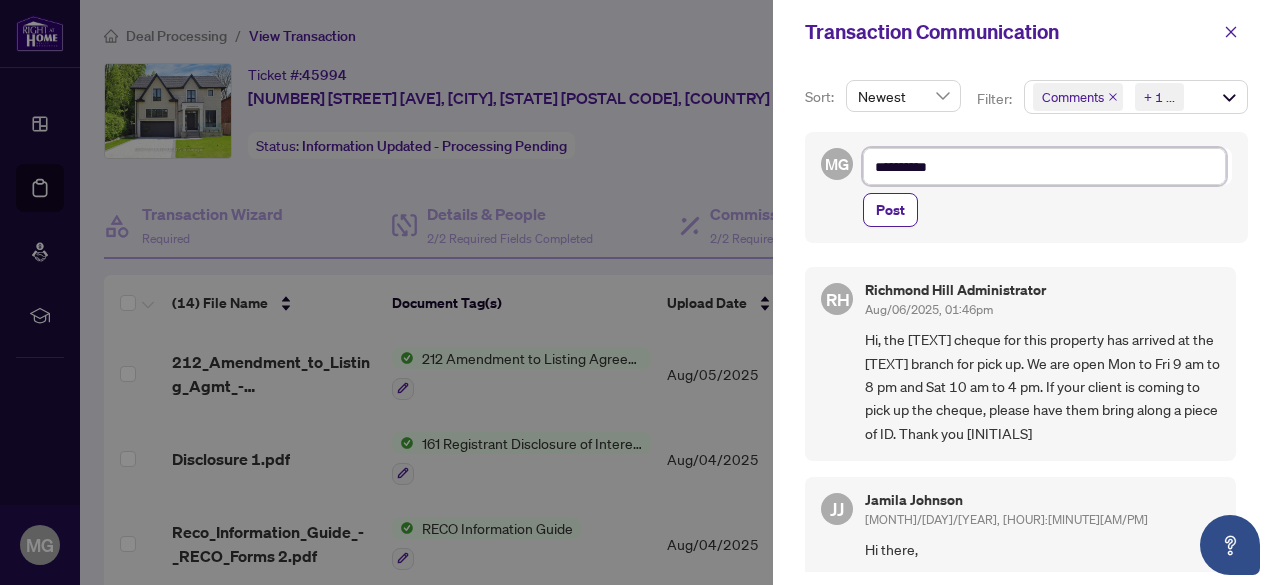 type on "**********" 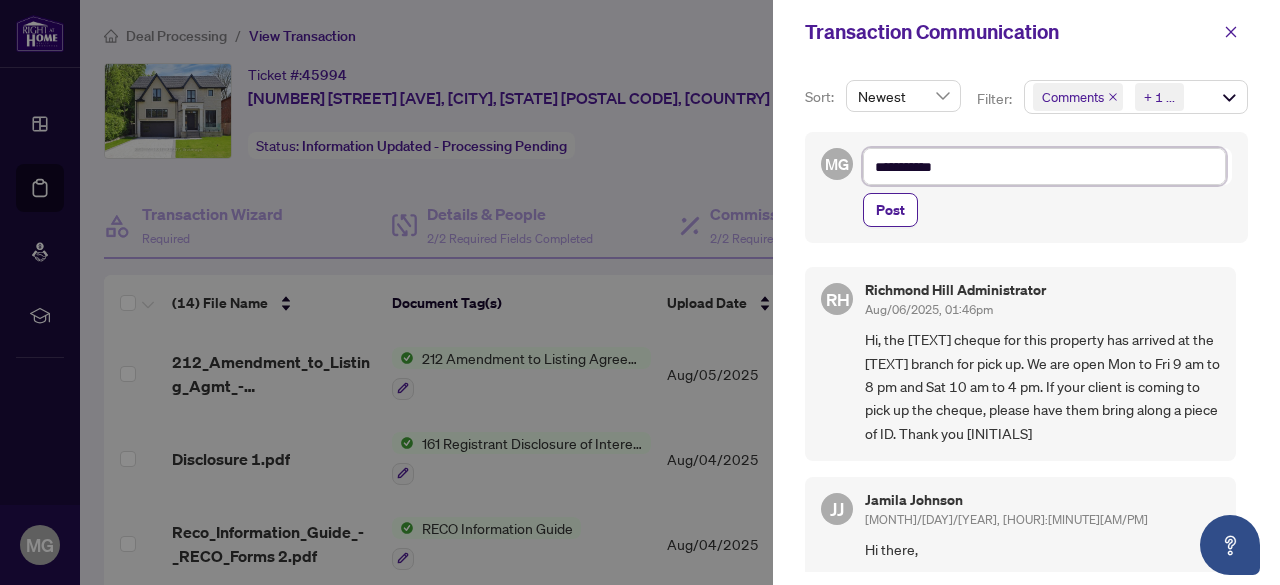 type on "**********" 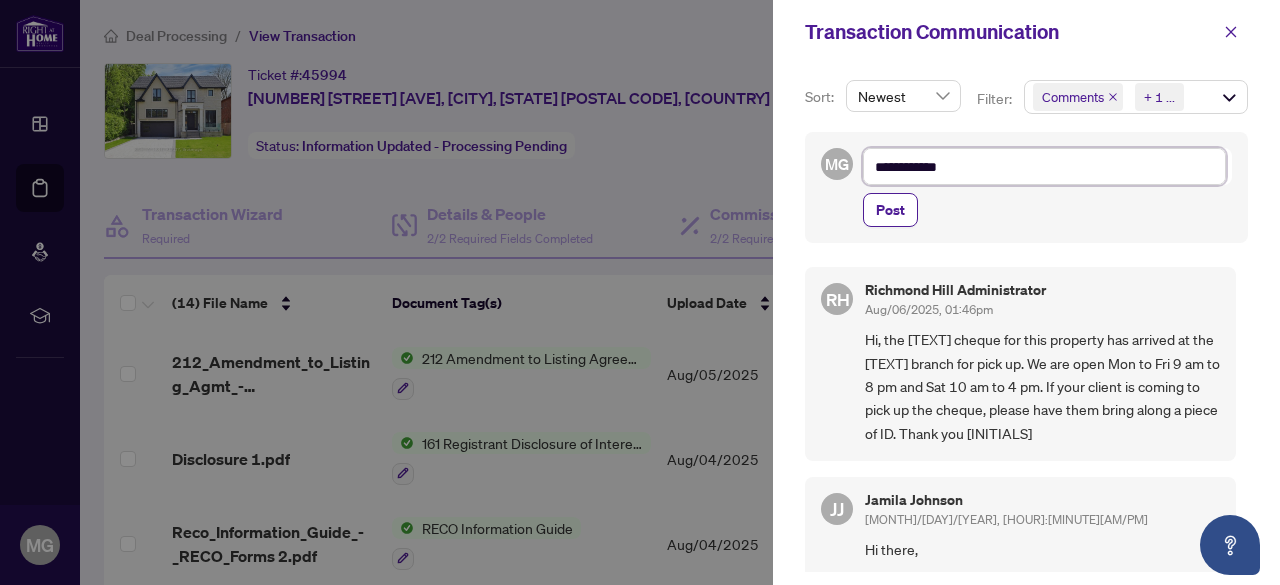 type on "**********" 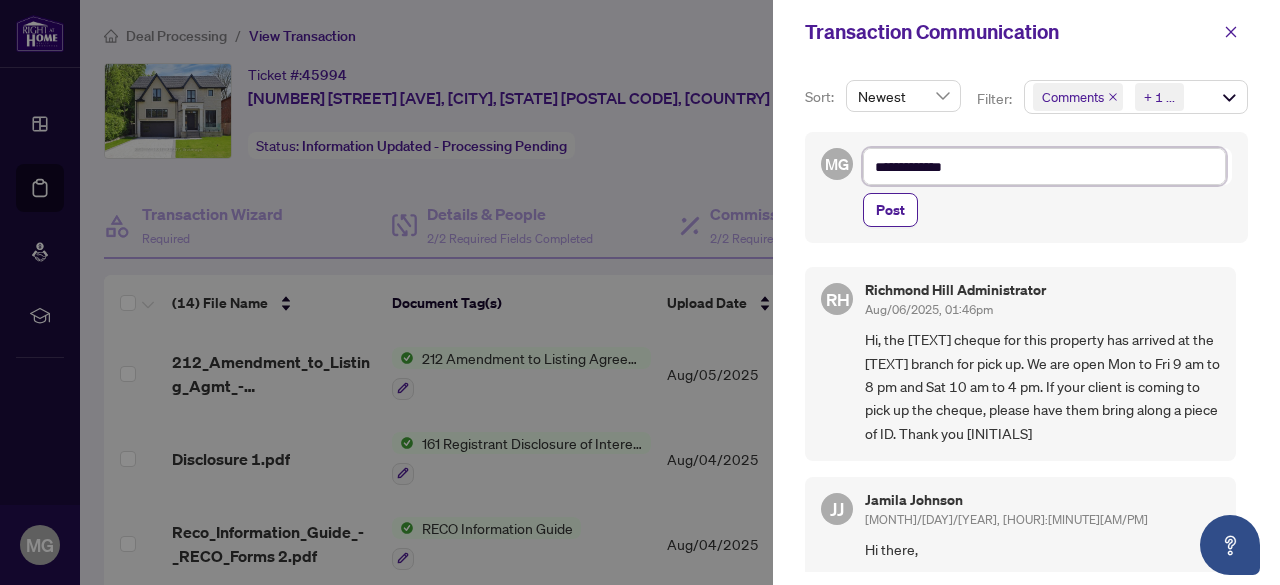 type on "**********" 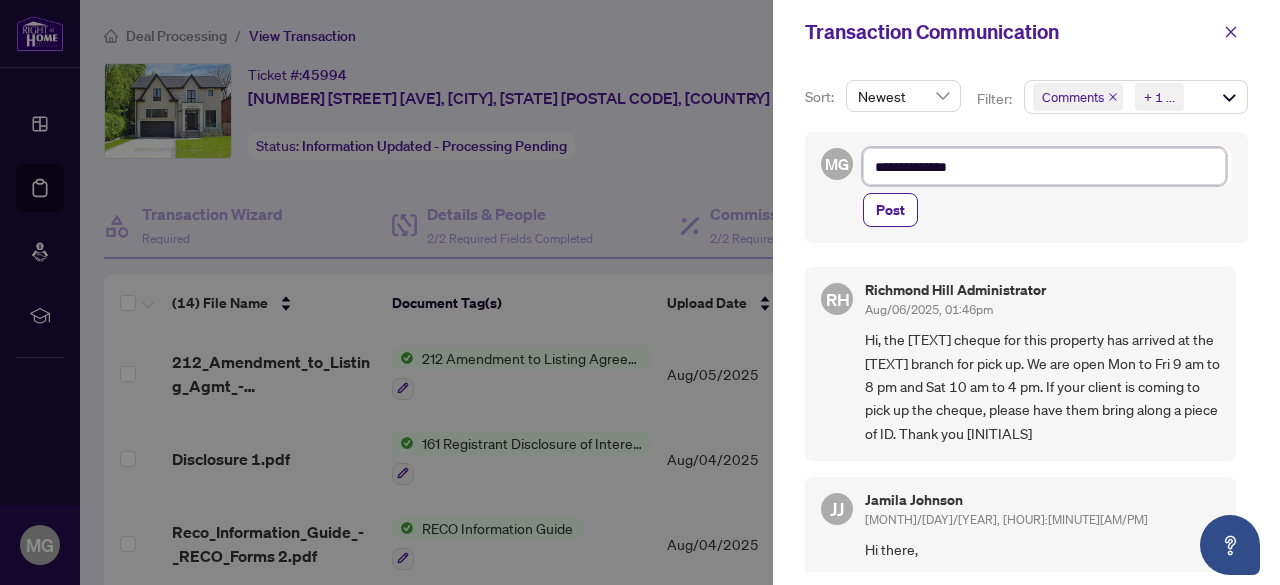 type on "**********" 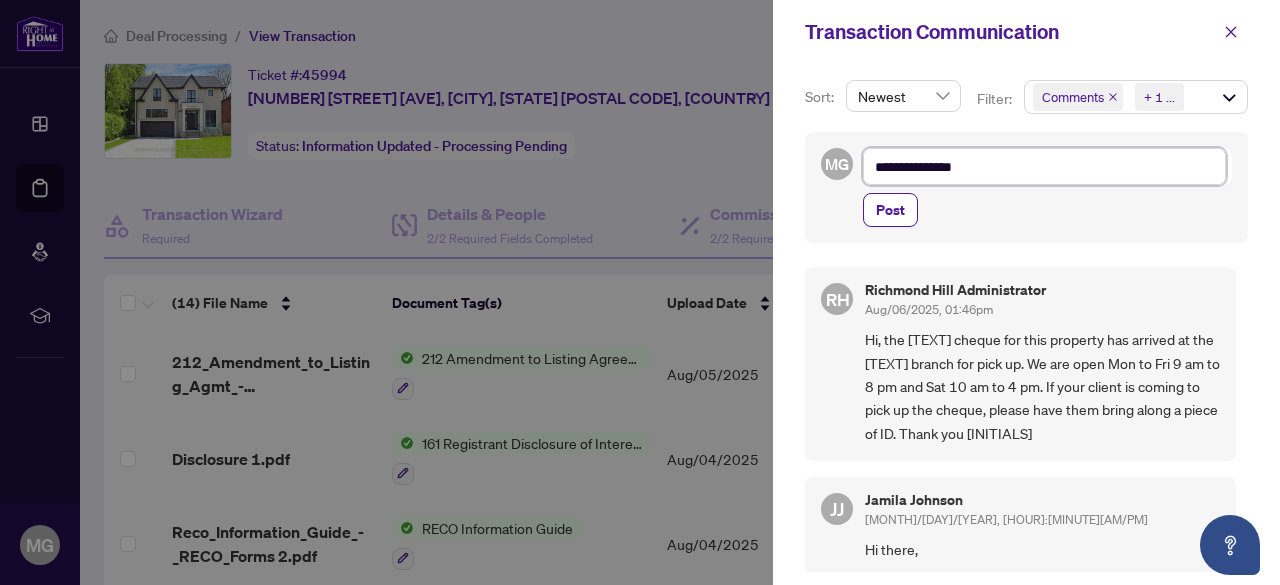 type on "**********" 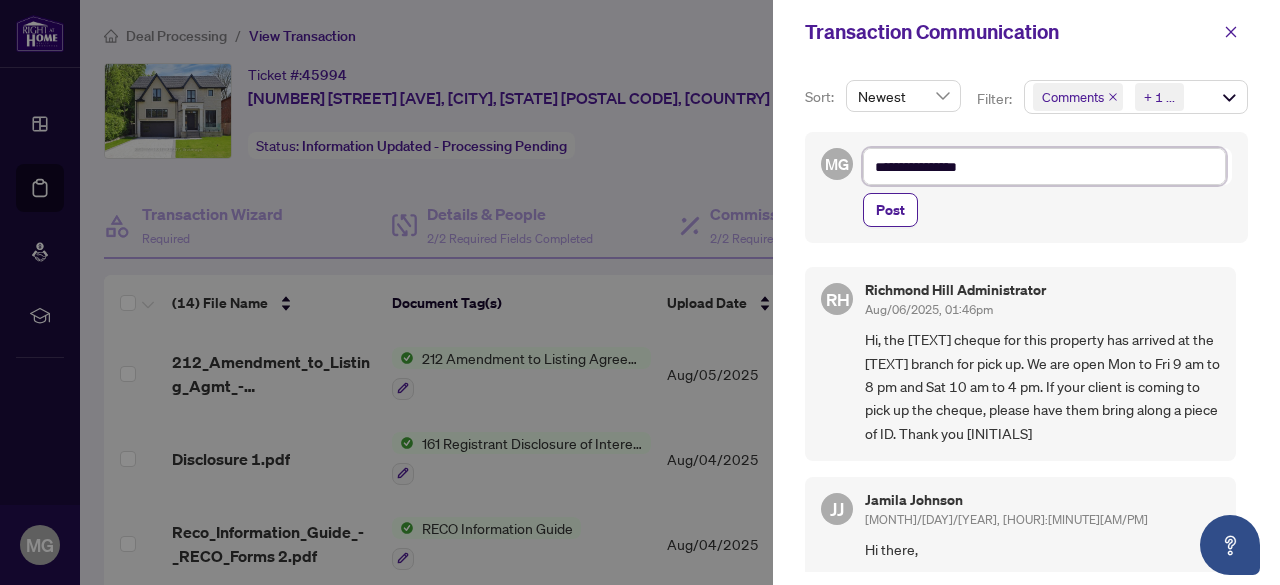 type on "**********" 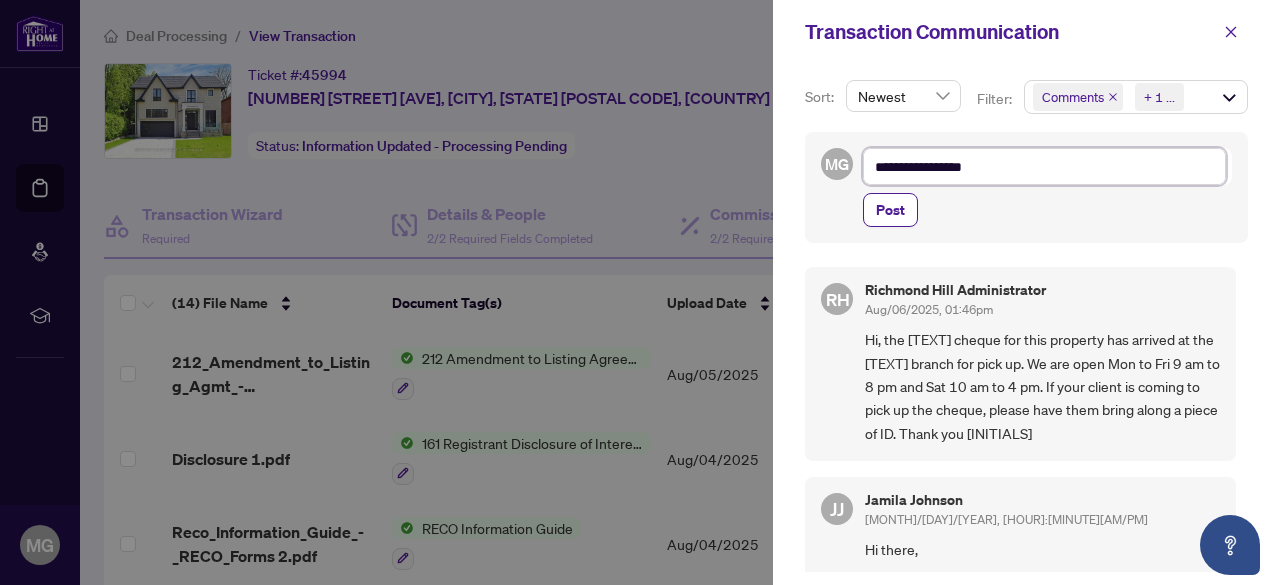 type on "**********" 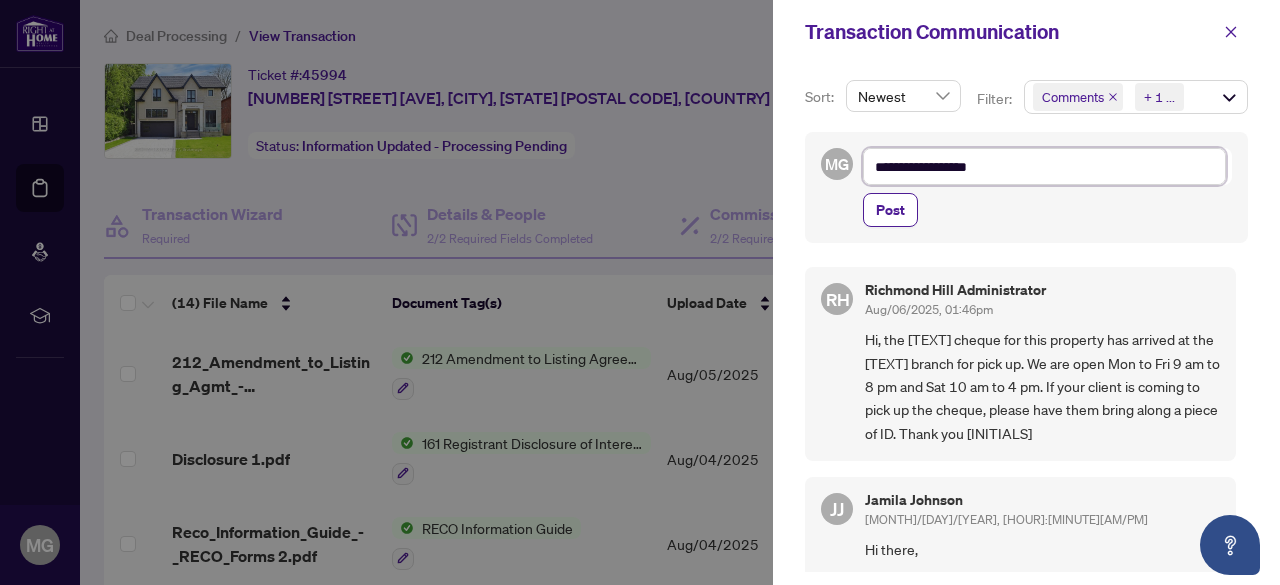 type on "**********" 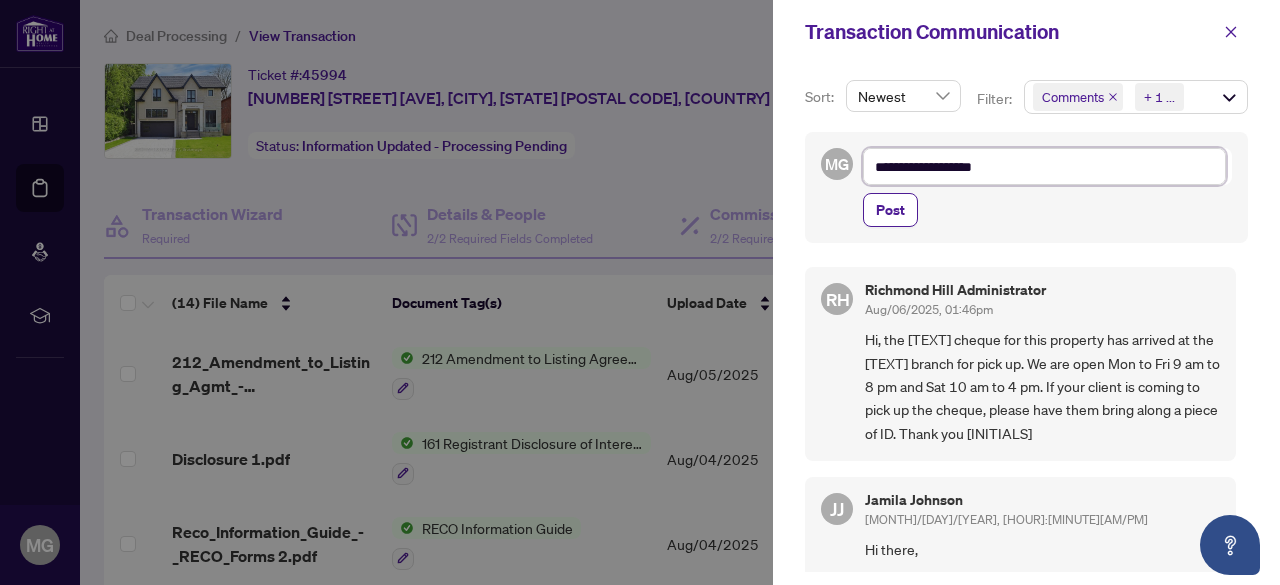 type on "**********" 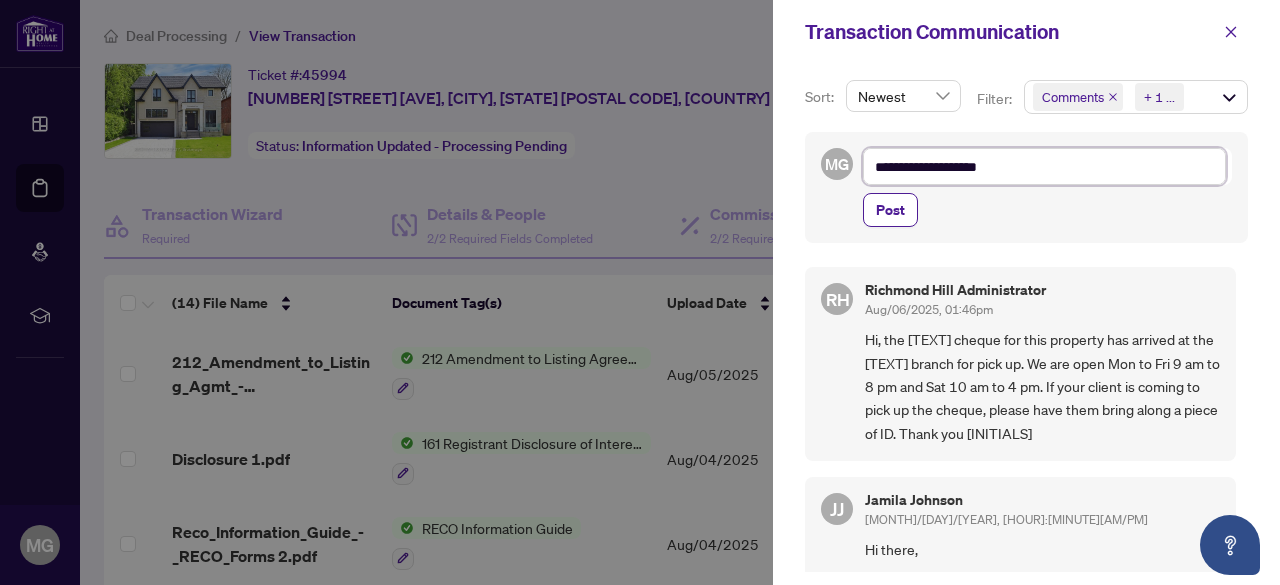 type on "**********" 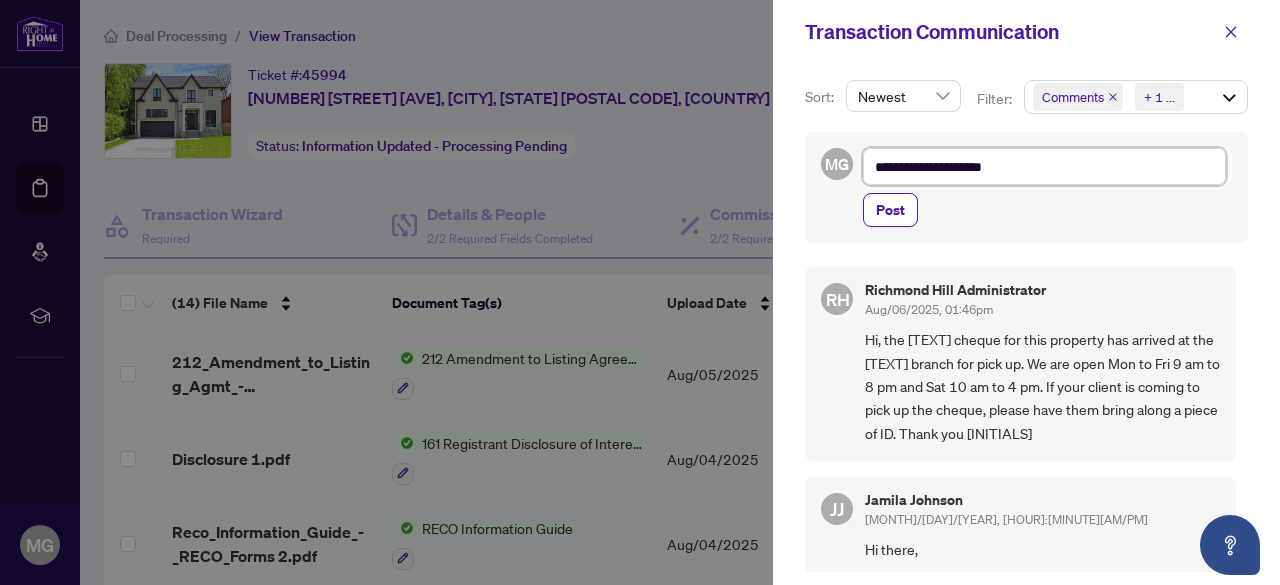 type on "**********" 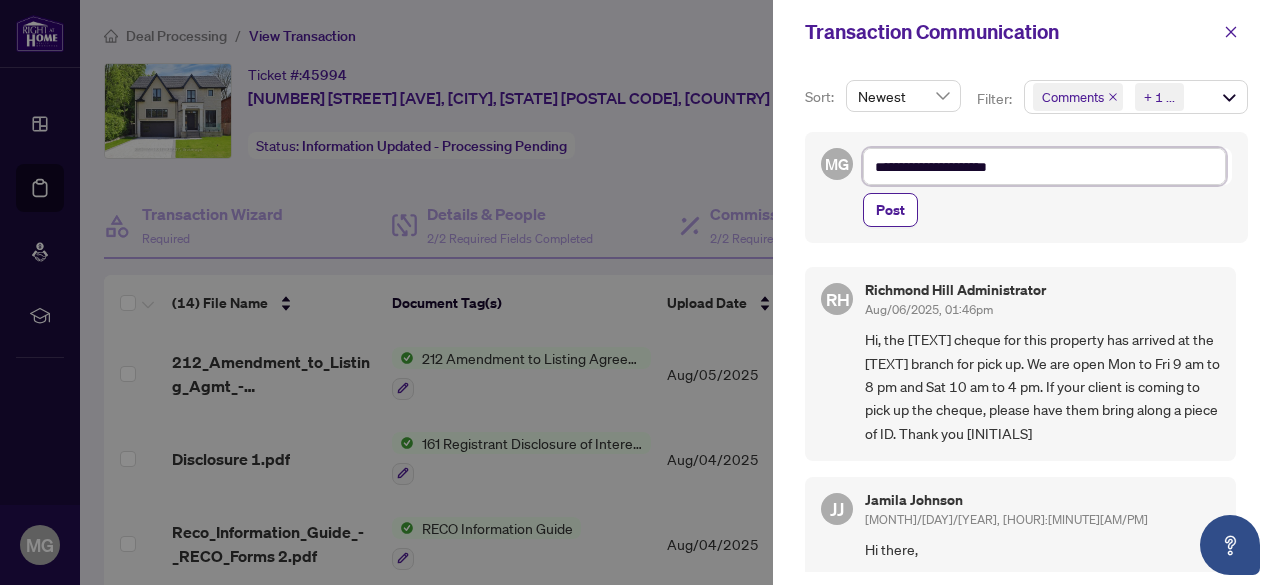 type on "**********" 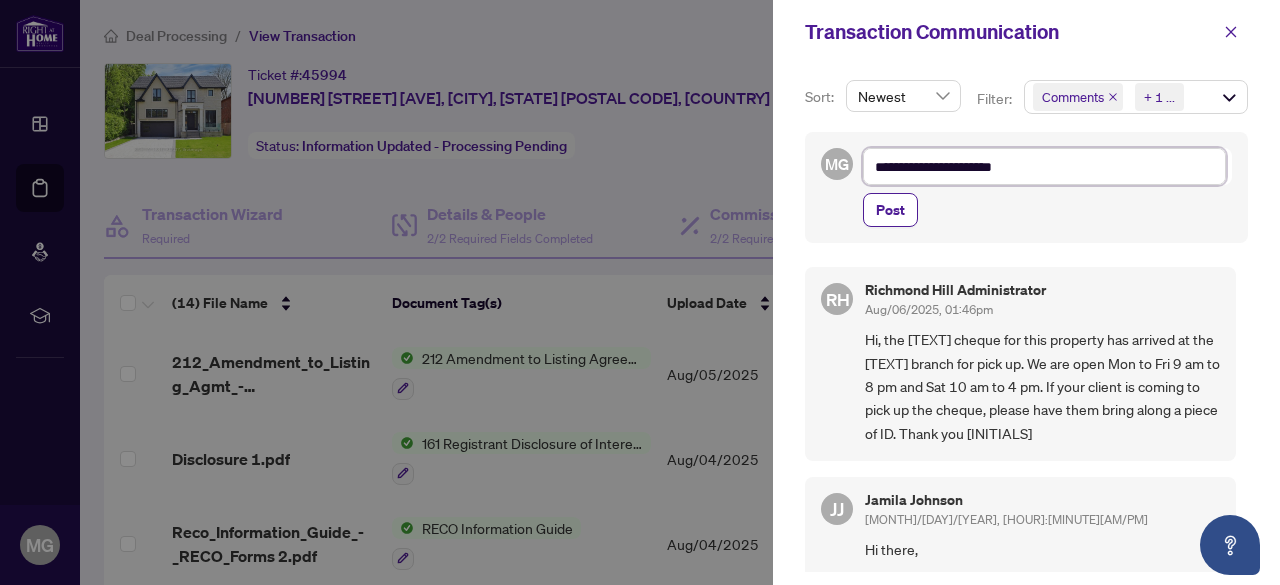 type on "**********" 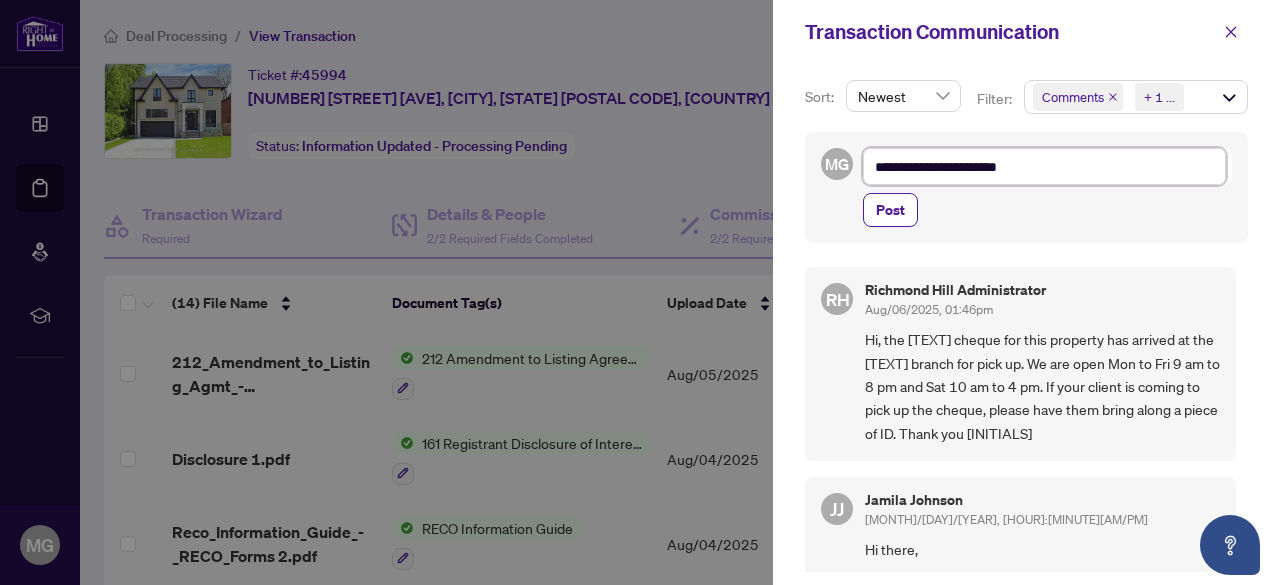 type on "**********" 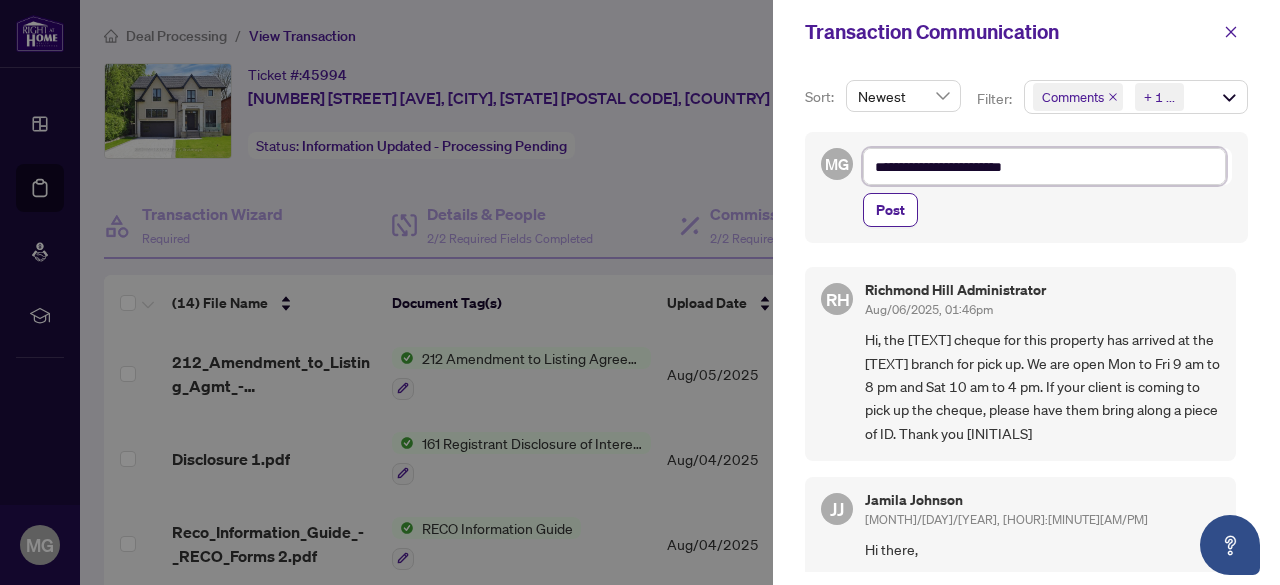 type on "**********" 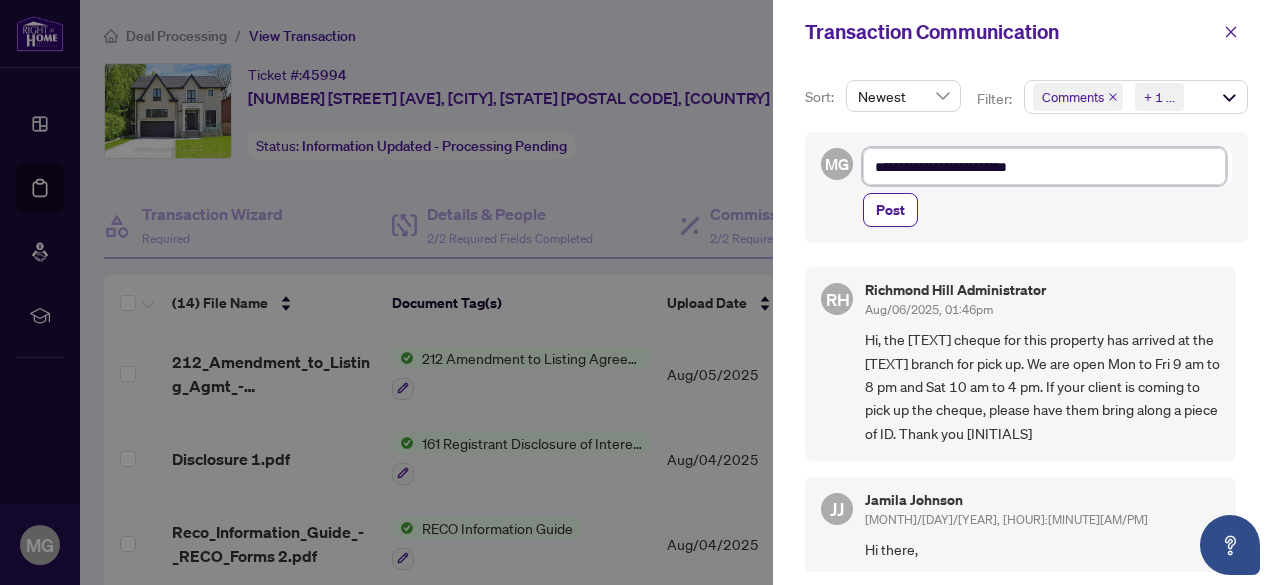 type on "**********" 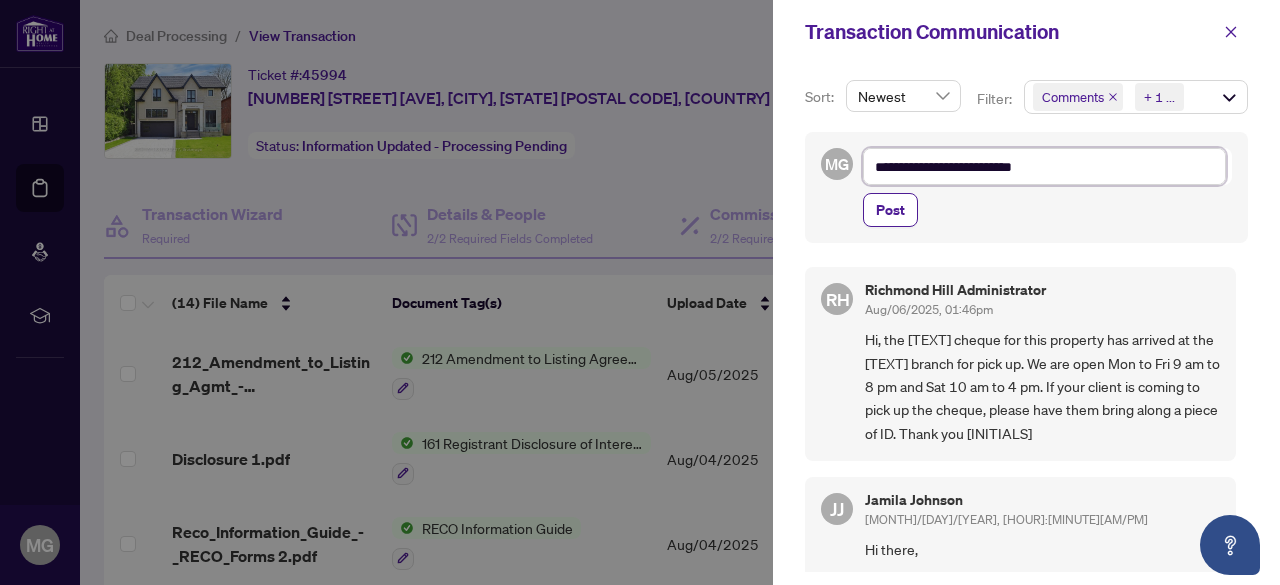 type on "**********" 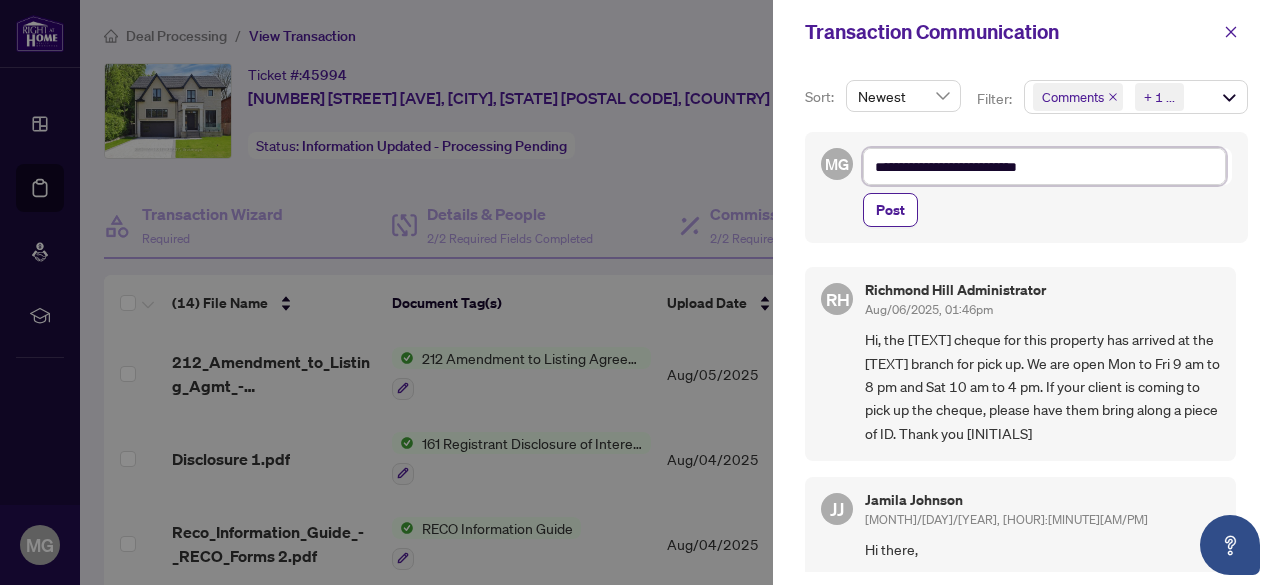 type on "**********" 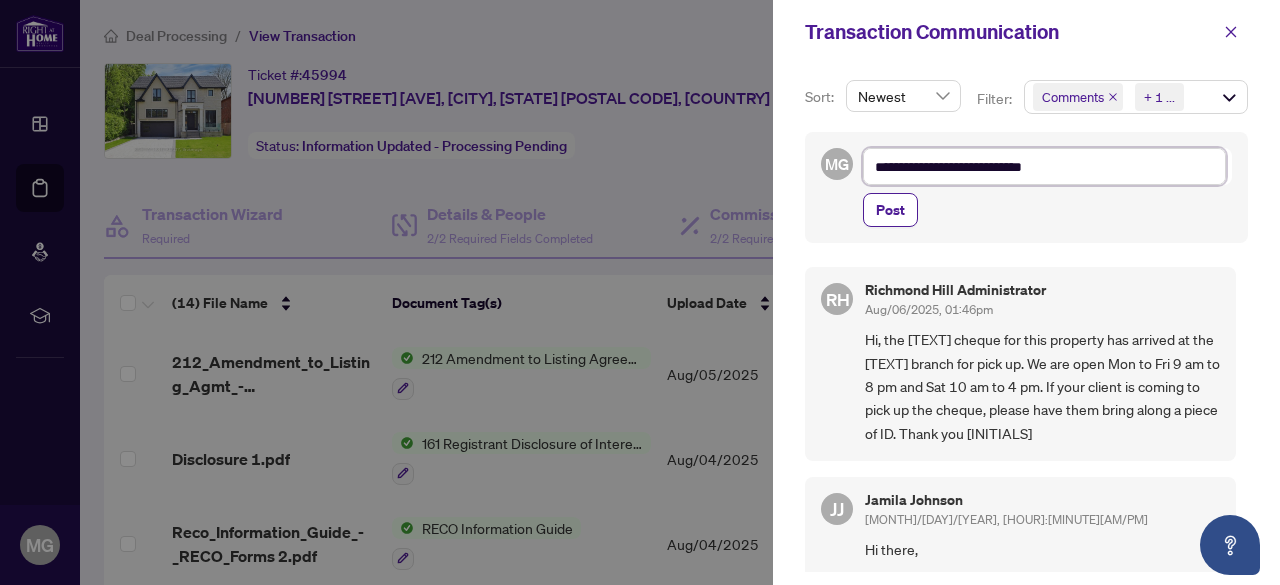 type on "**********" 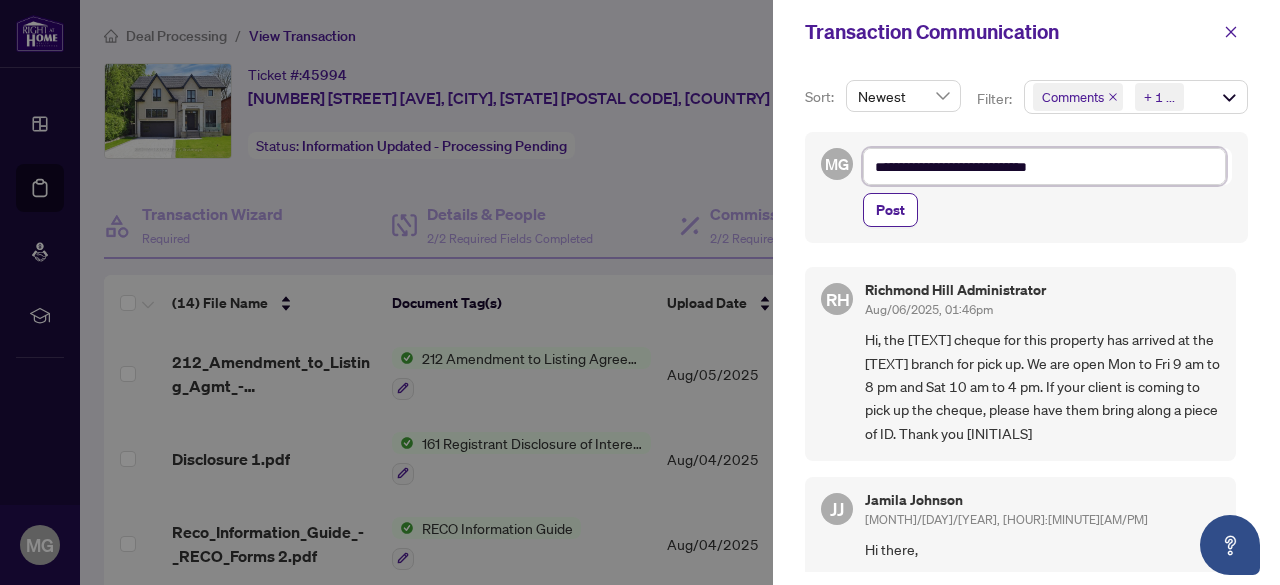 type on "**********" 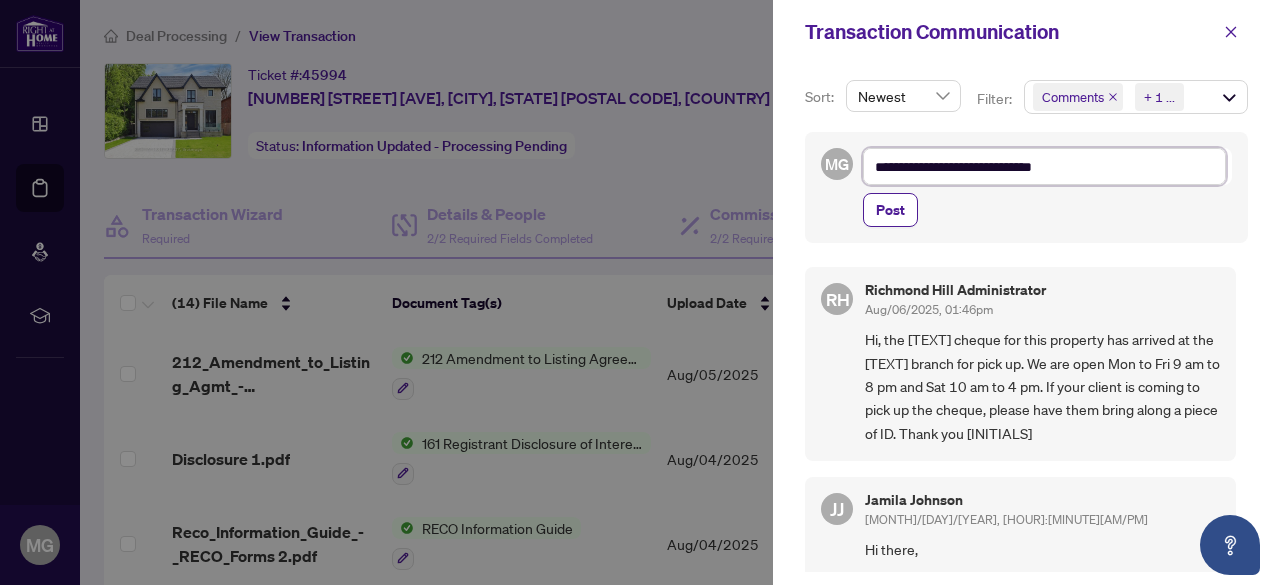 type on "**********" 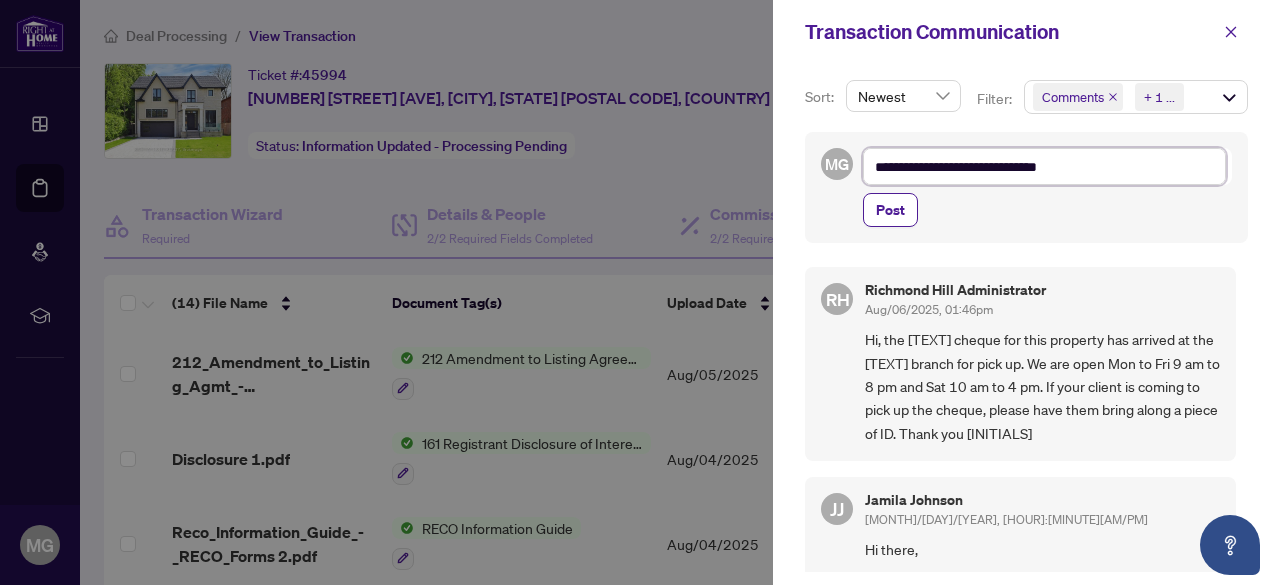 type on "**********" 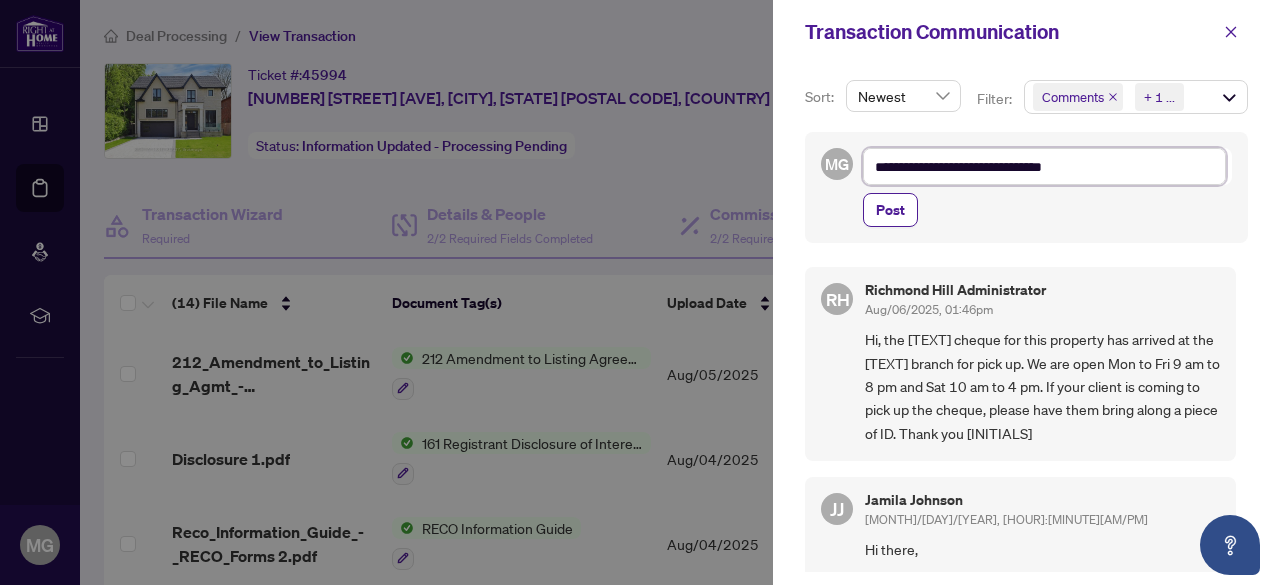 type on "**********" 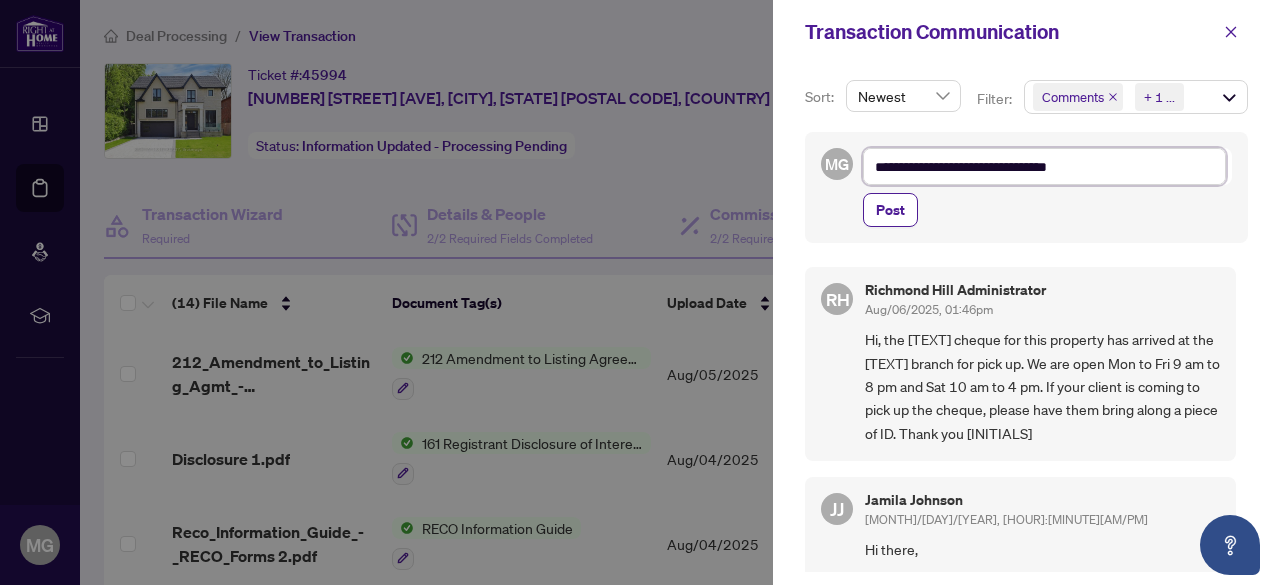 type on "**********" 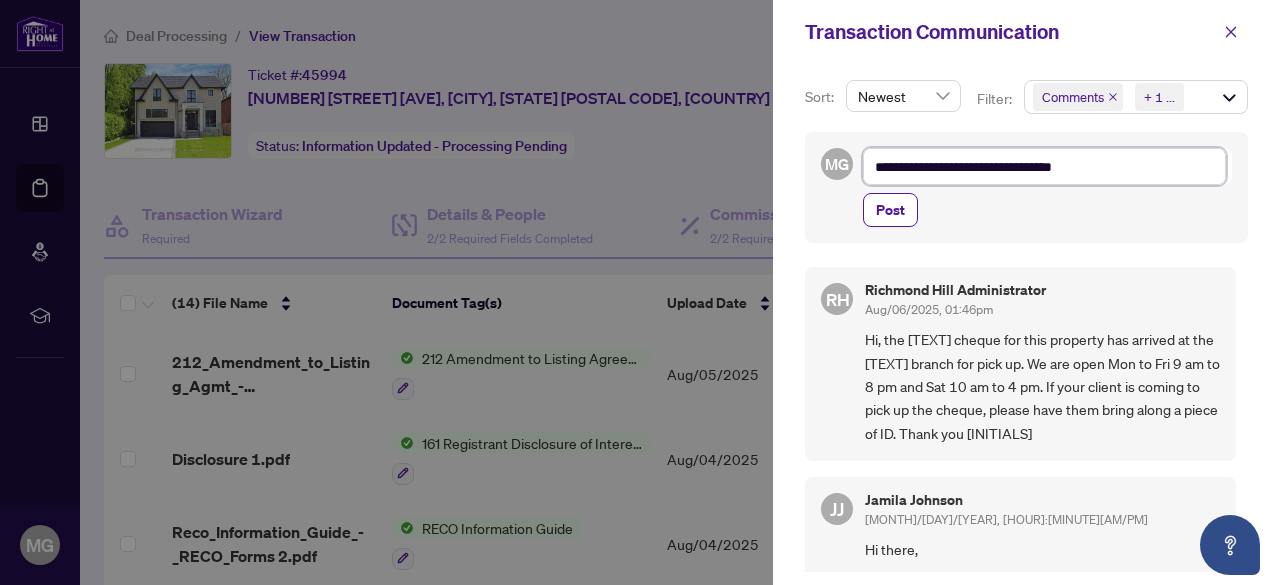 type on "**********" 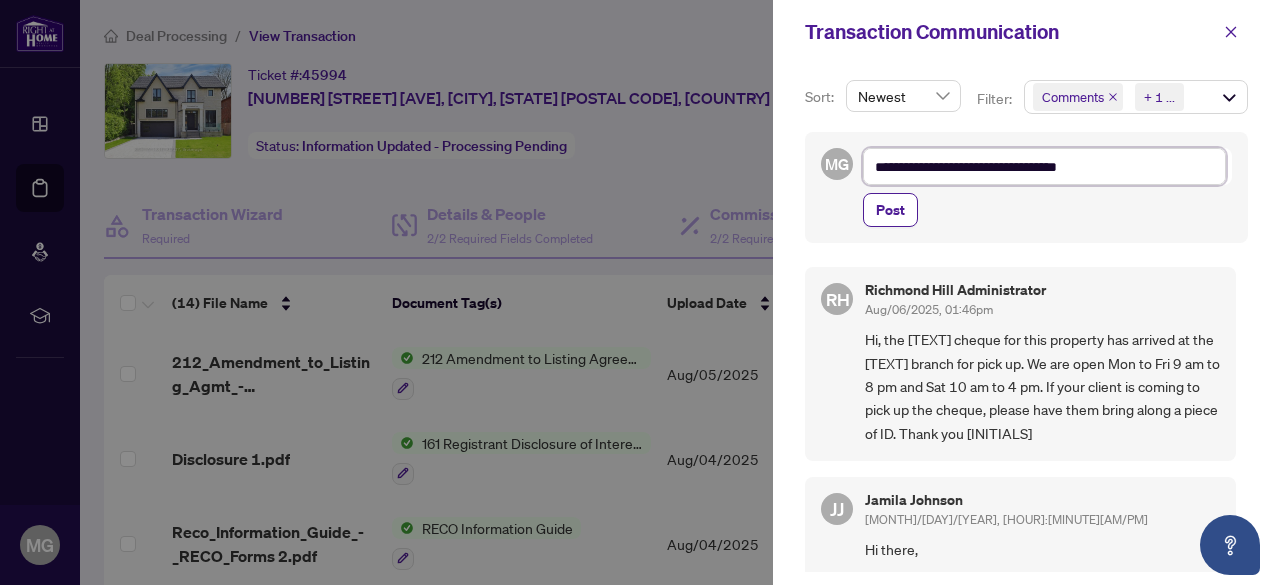 type on "**********" 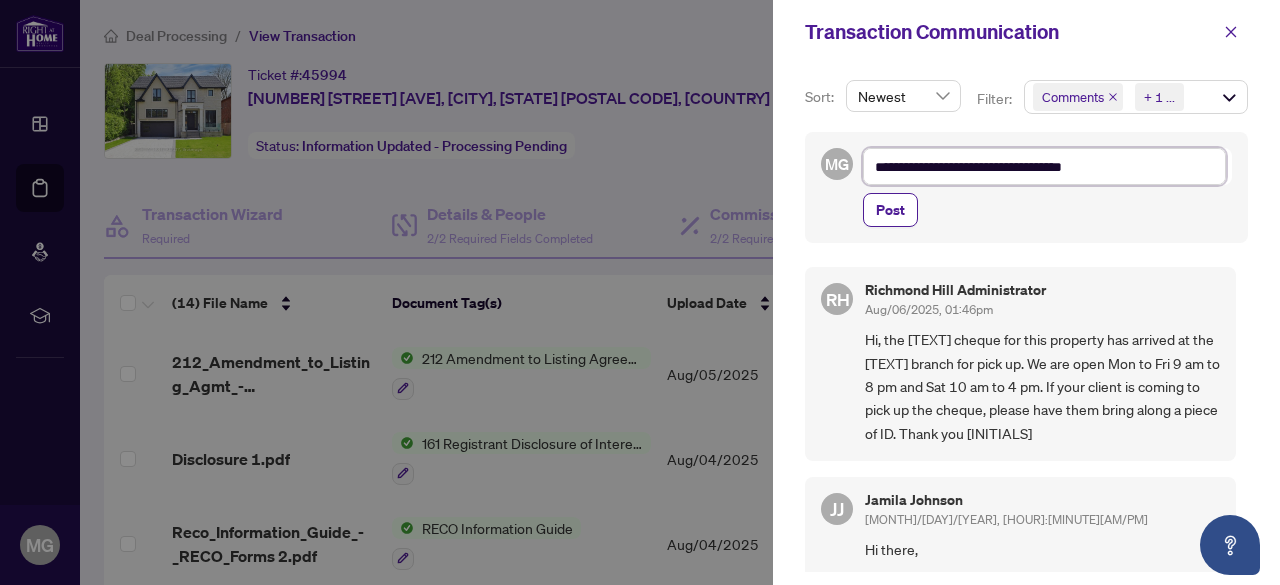 type on "**********" 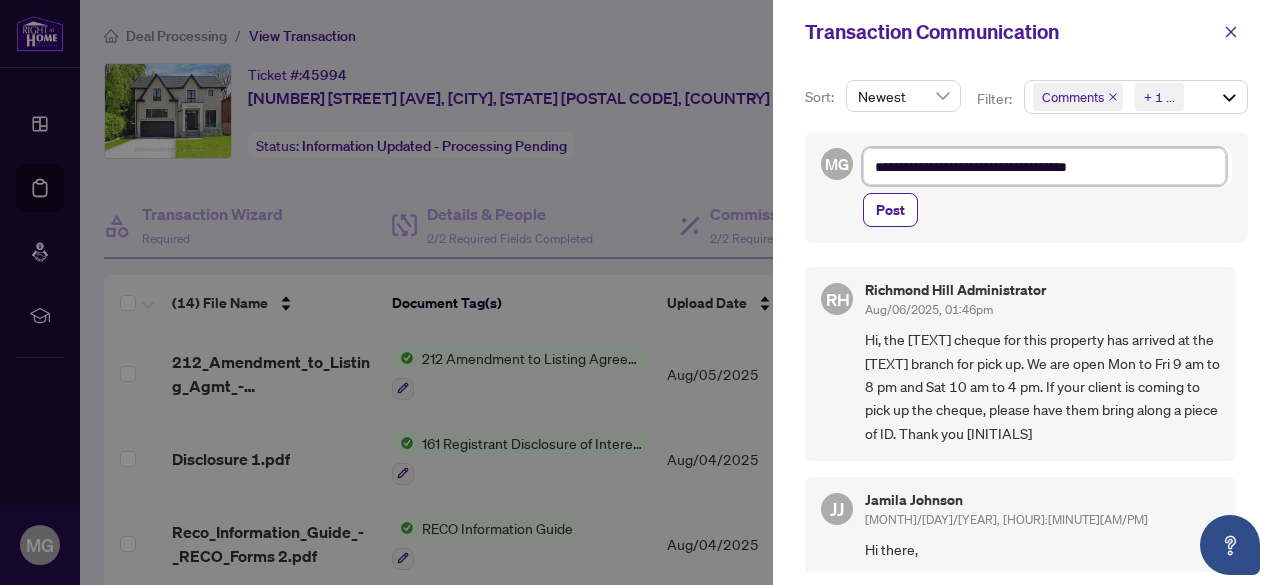 type on "**********" 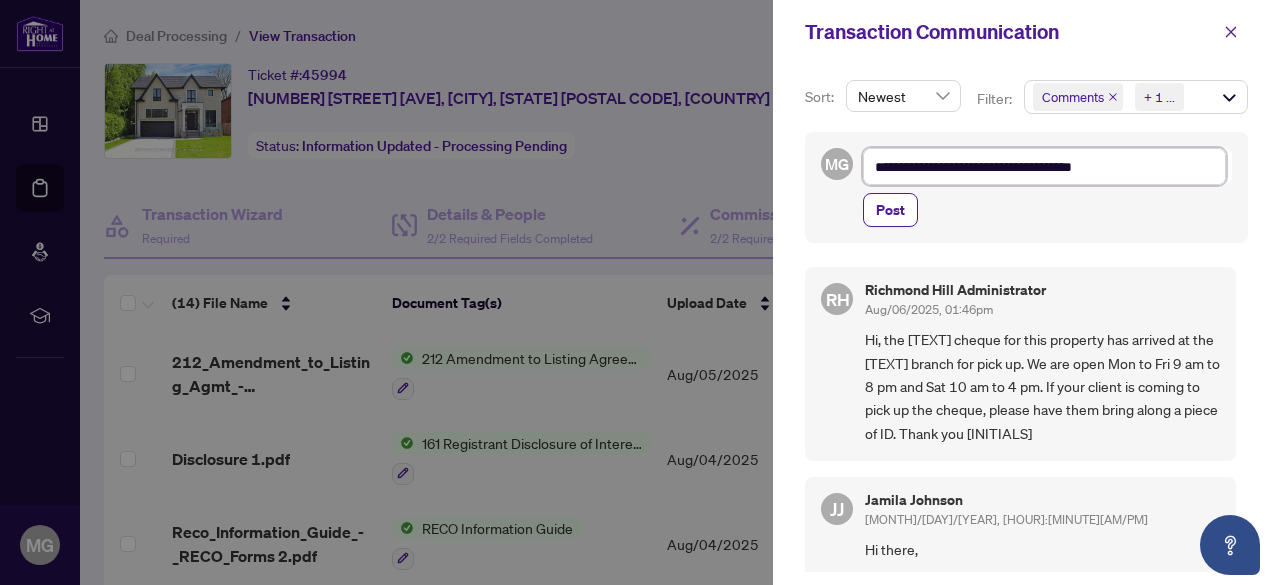 type on "**********" 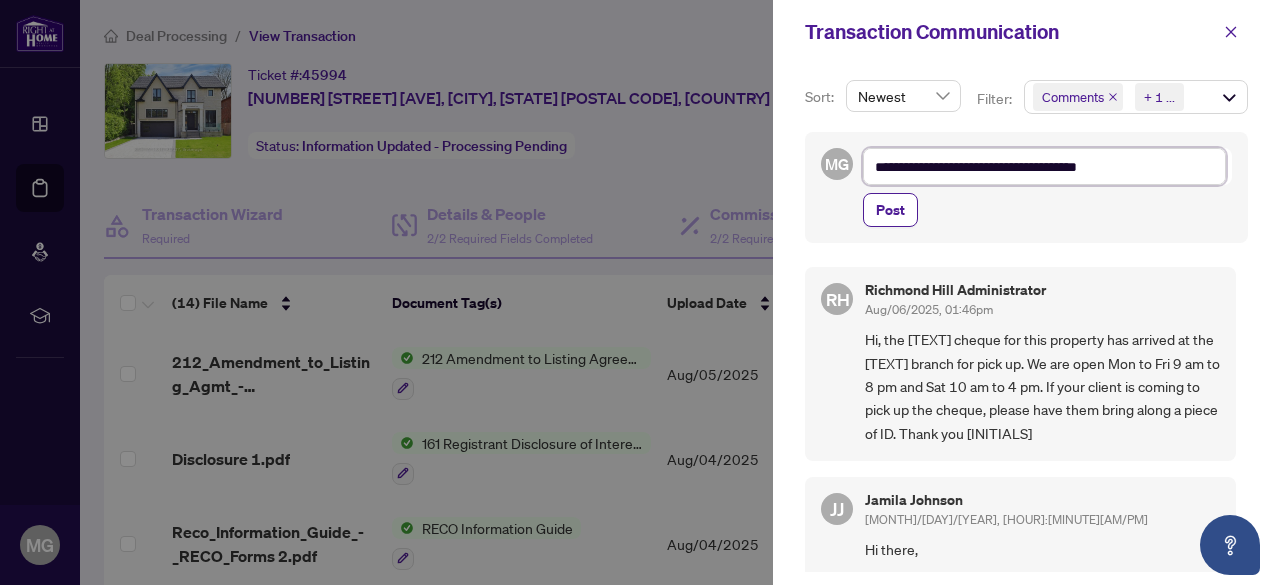 type on "**********" 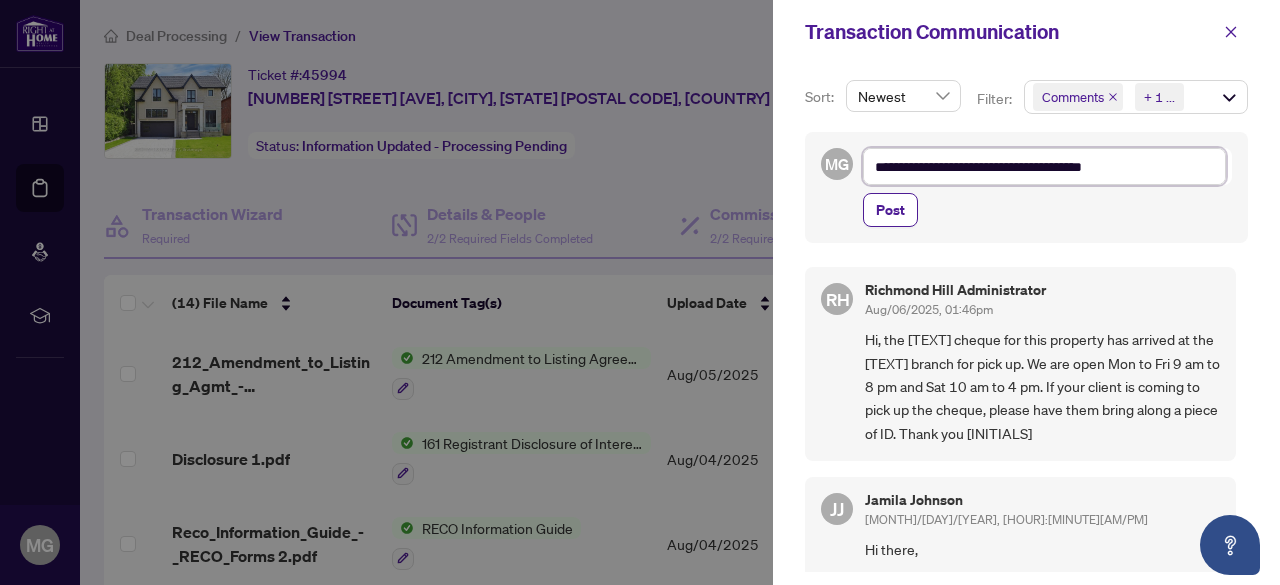 type on "**********" 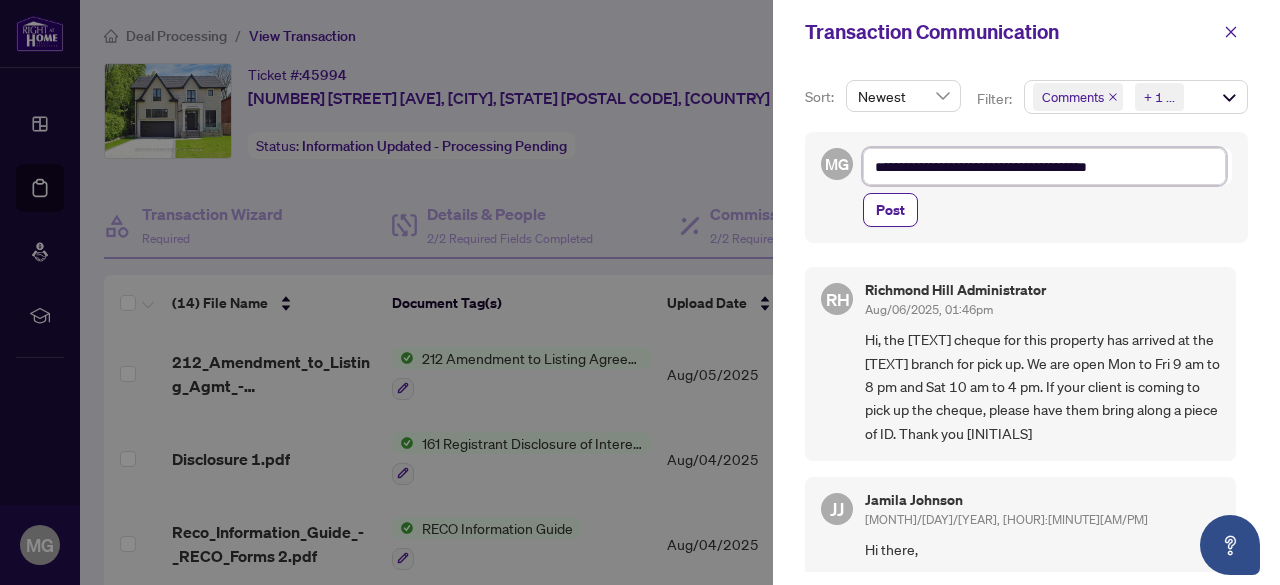 type on "**********" 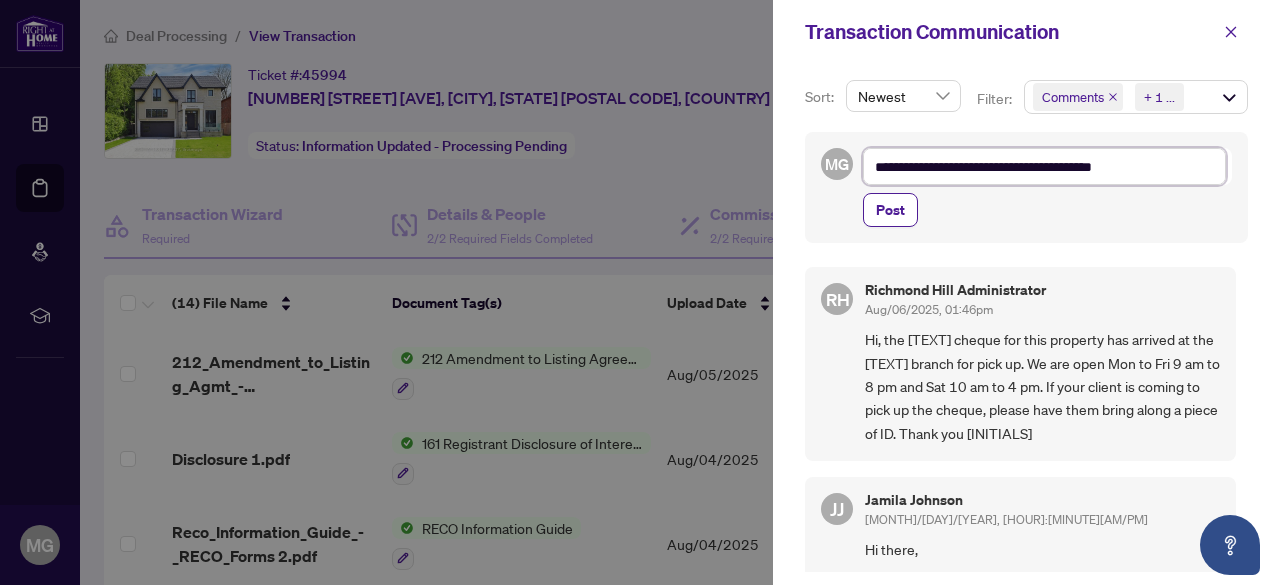 type on "**********" 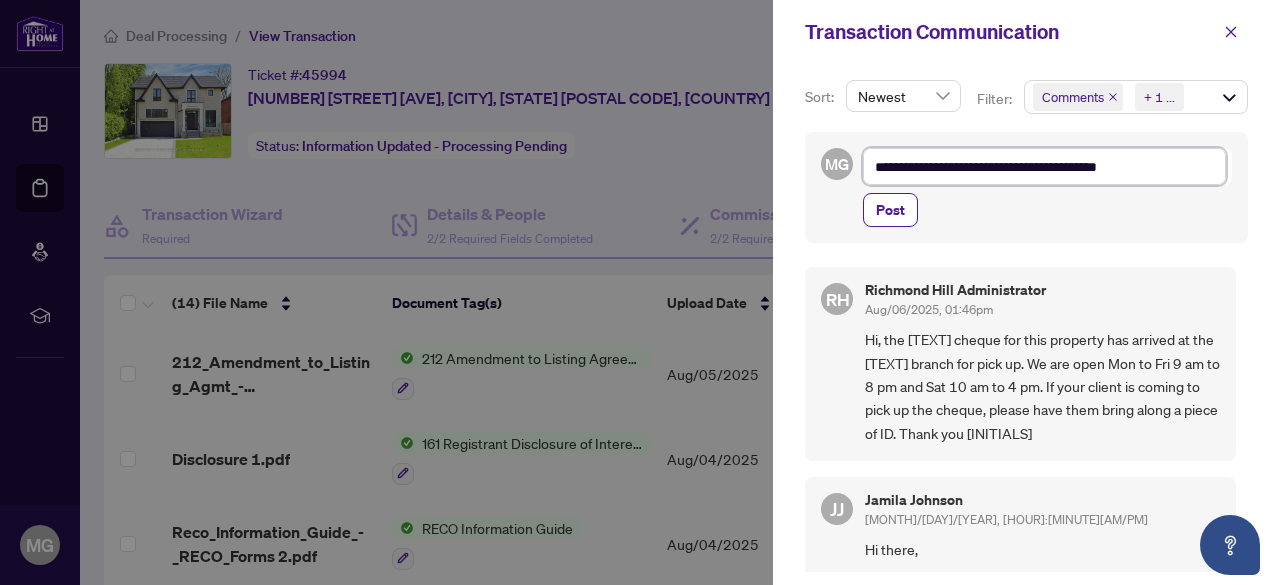 type on "**********" 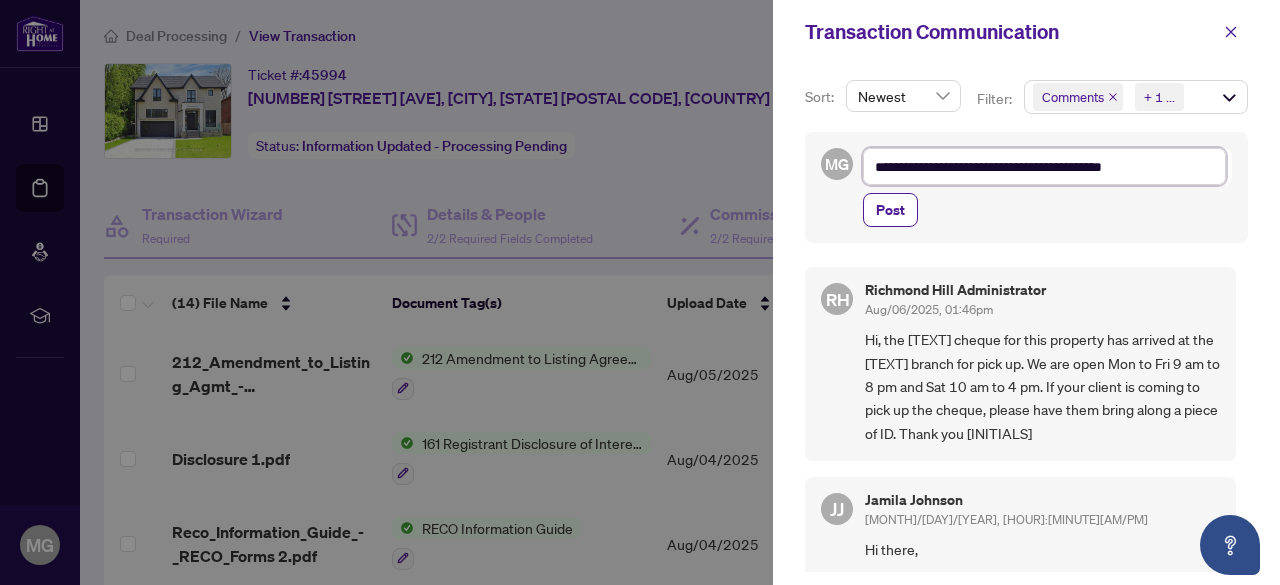 type on "**********" 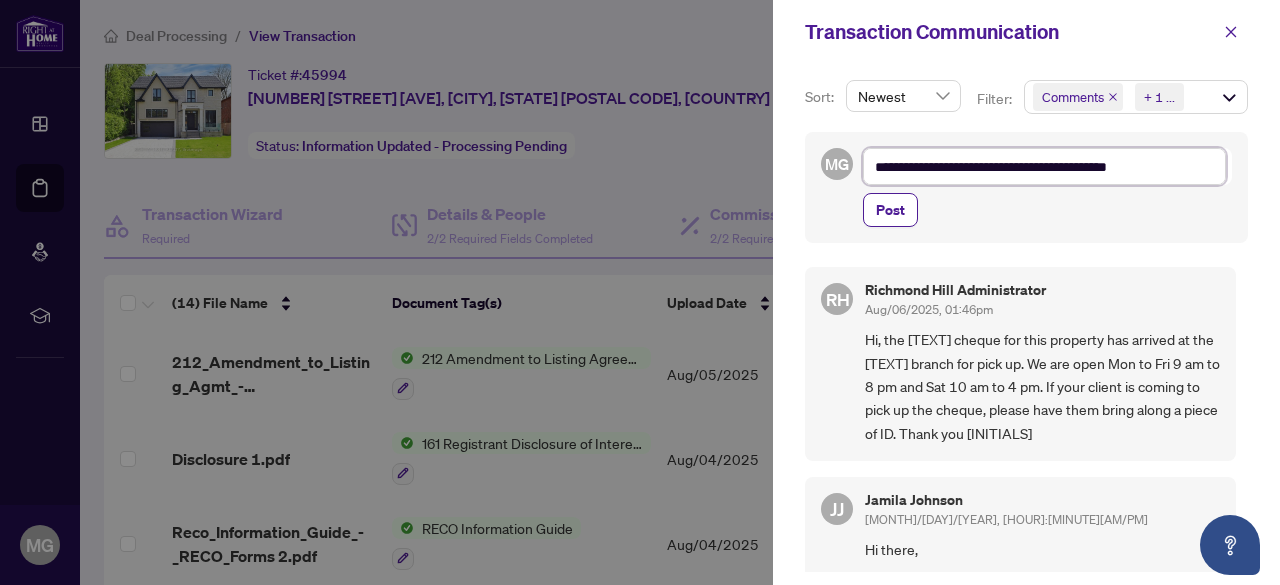 type on "**********" 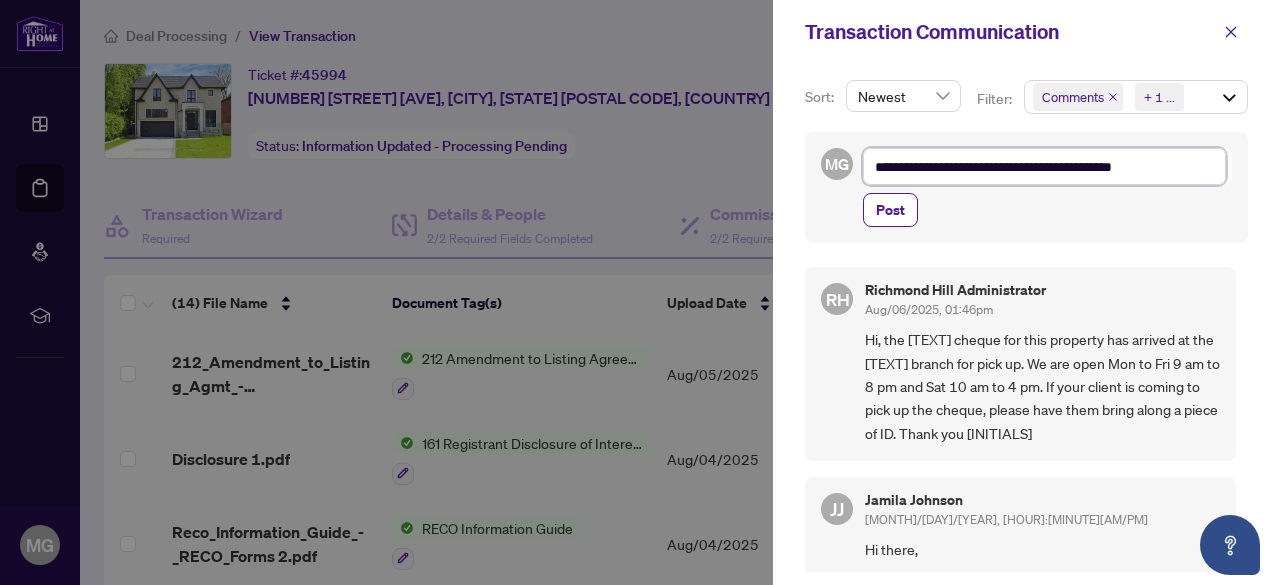 type on "**********" 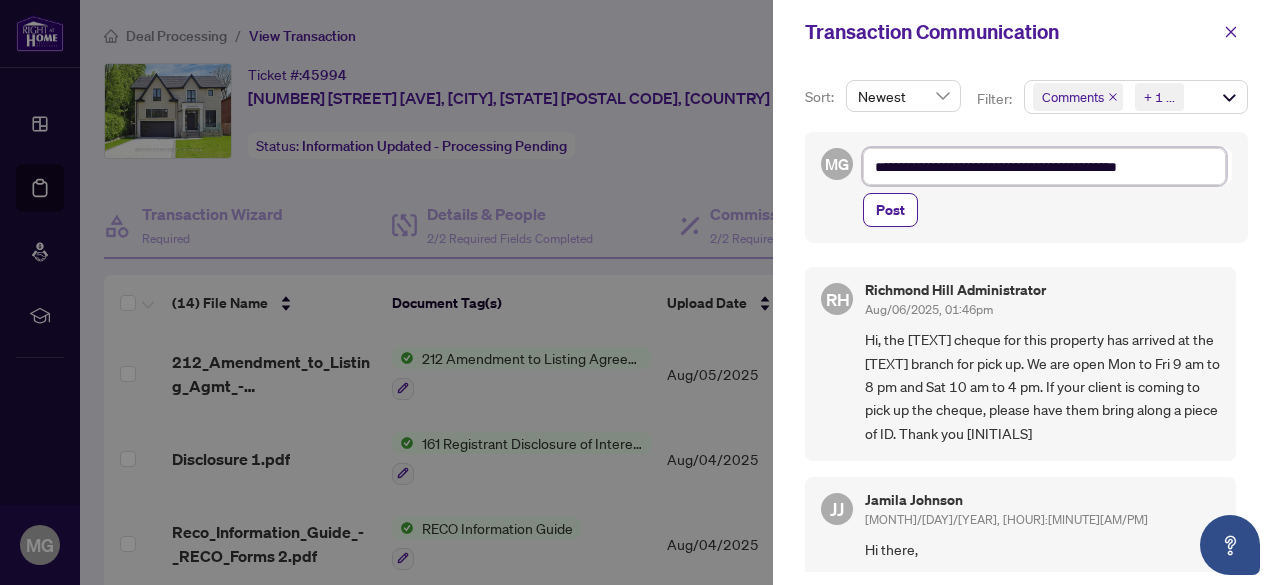 type on "**********" 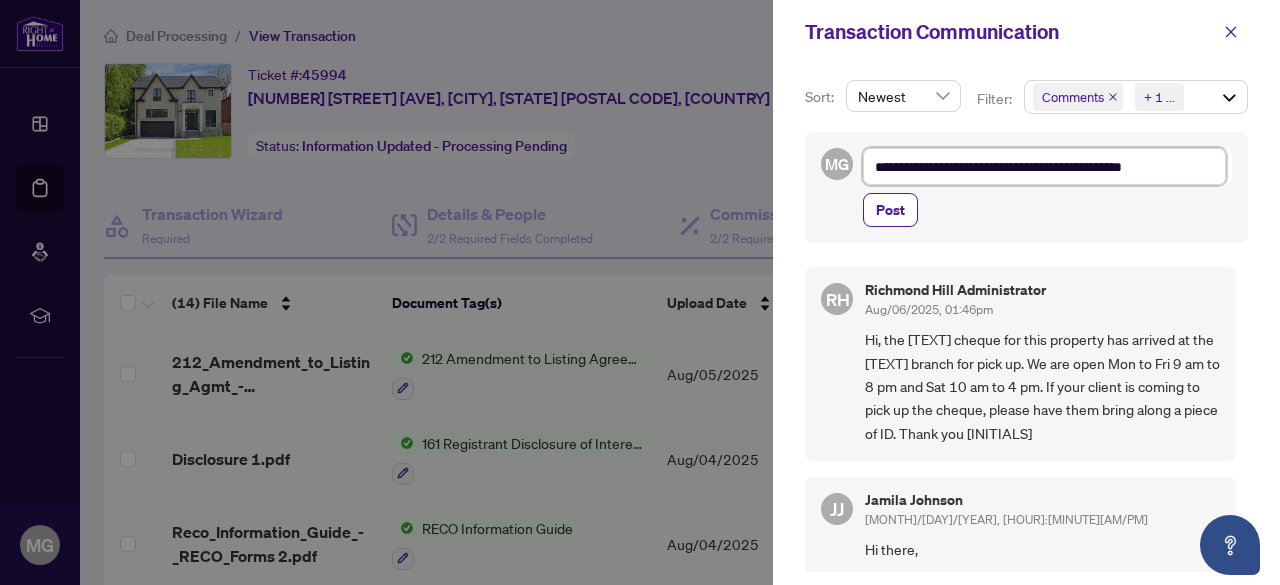 type on "**********" 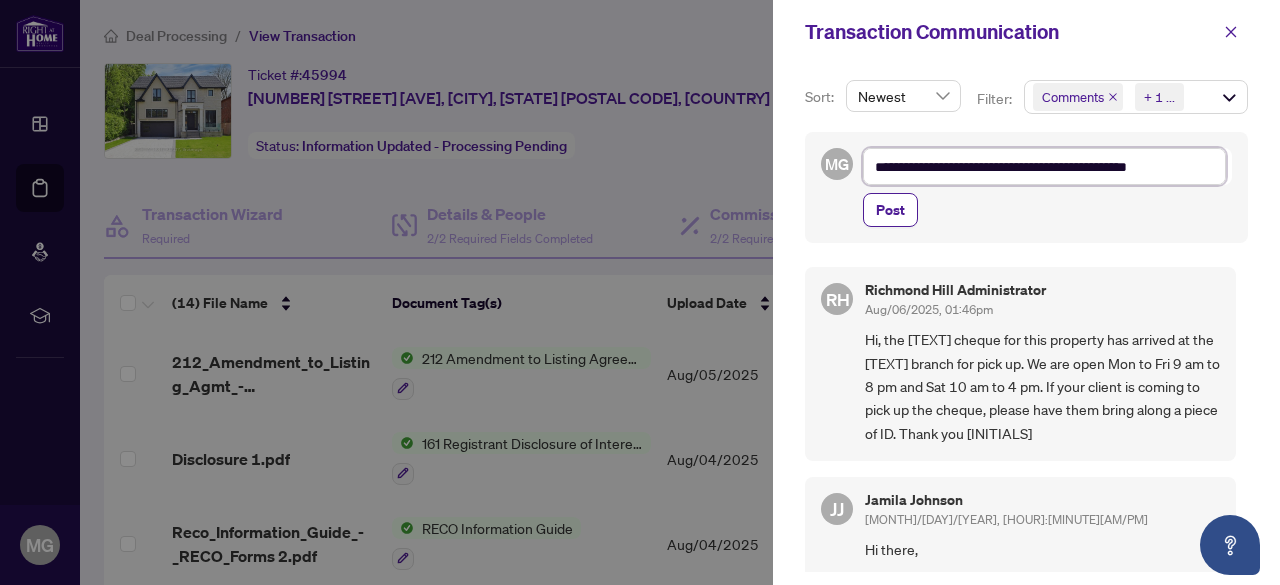 type on "**********" 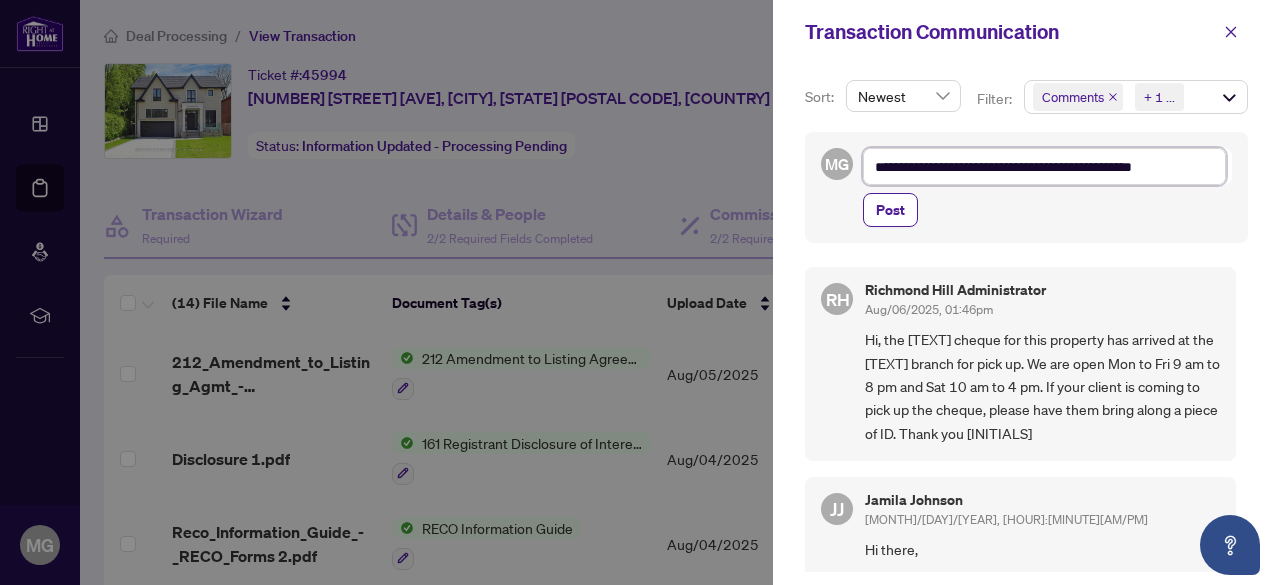 type on "**********" 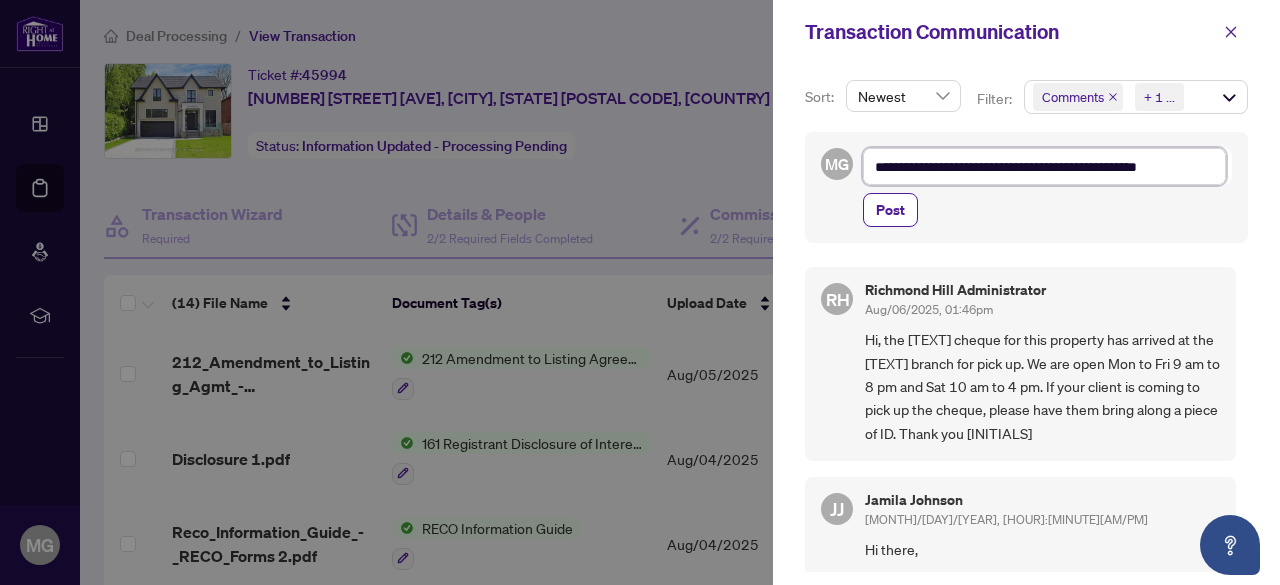 type on "**********" 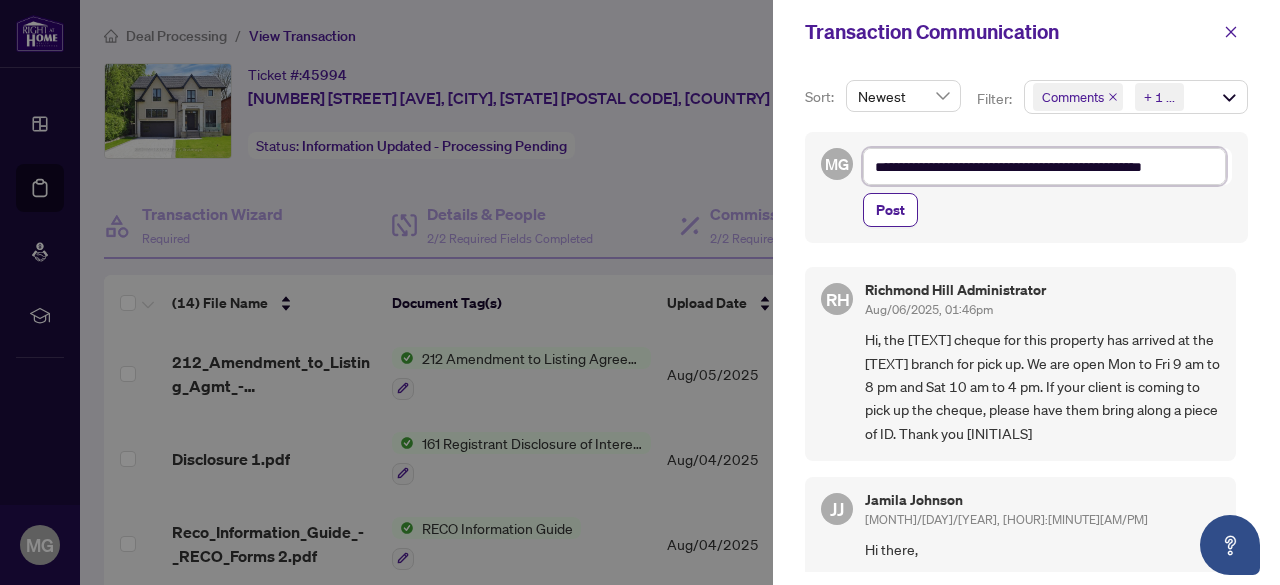 type on "**********" 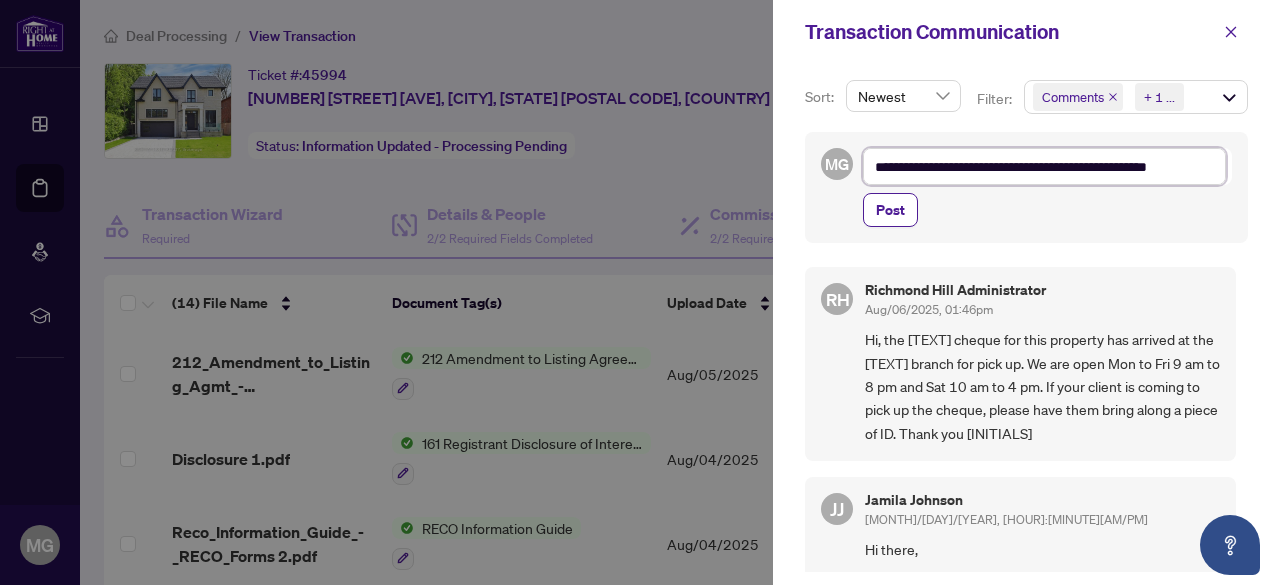 type on "**********" 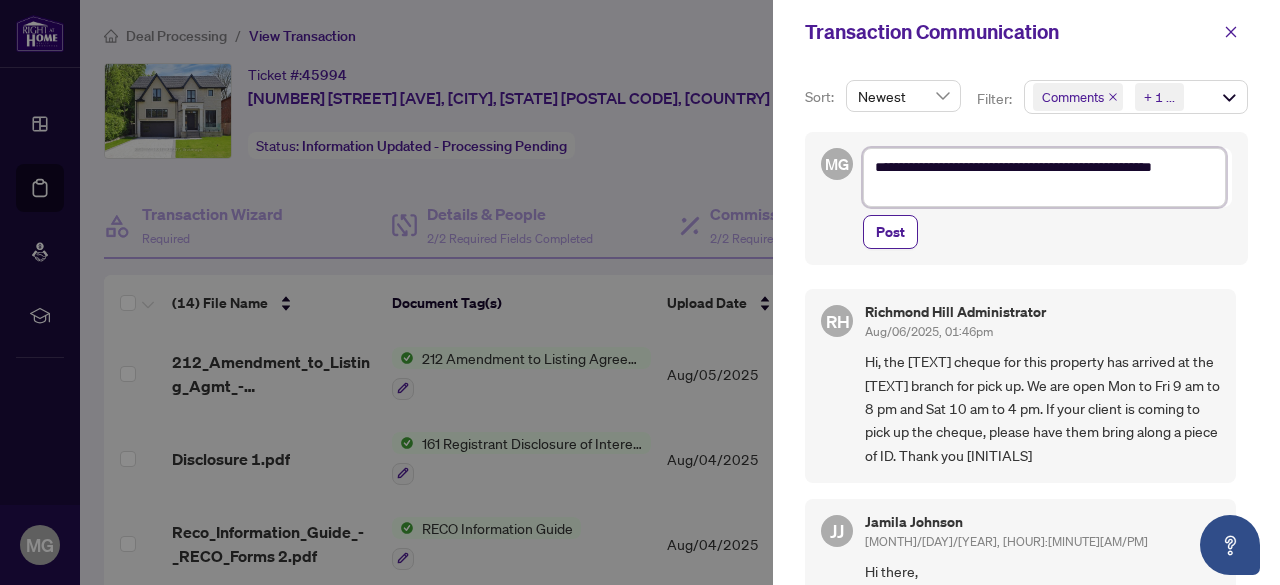 type on "**********" 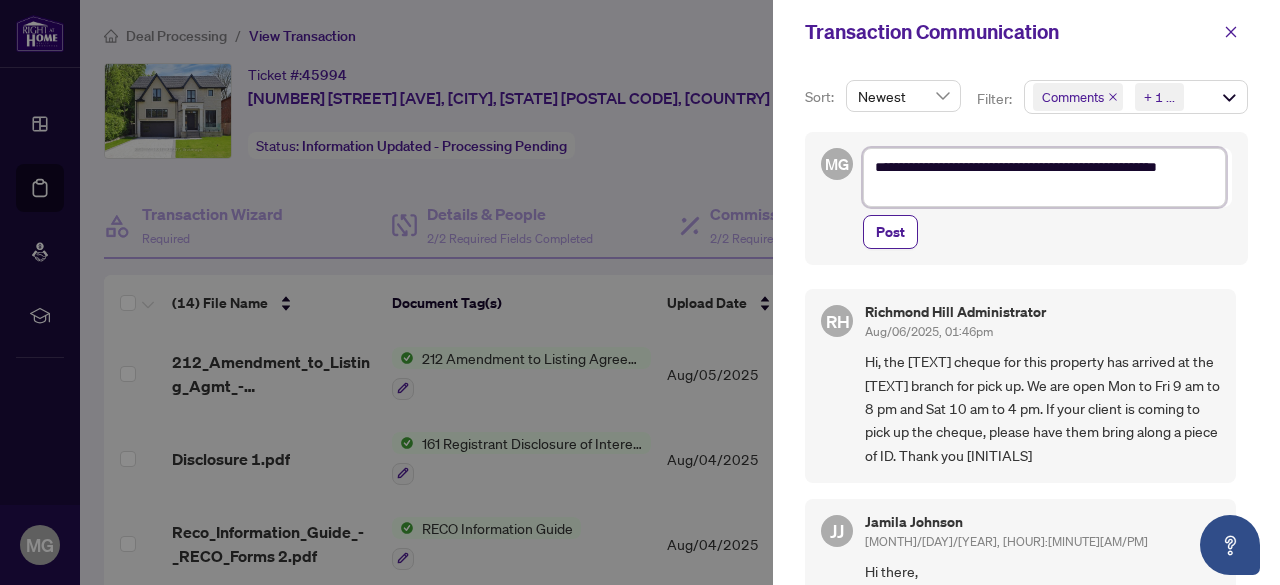 type on "**********" 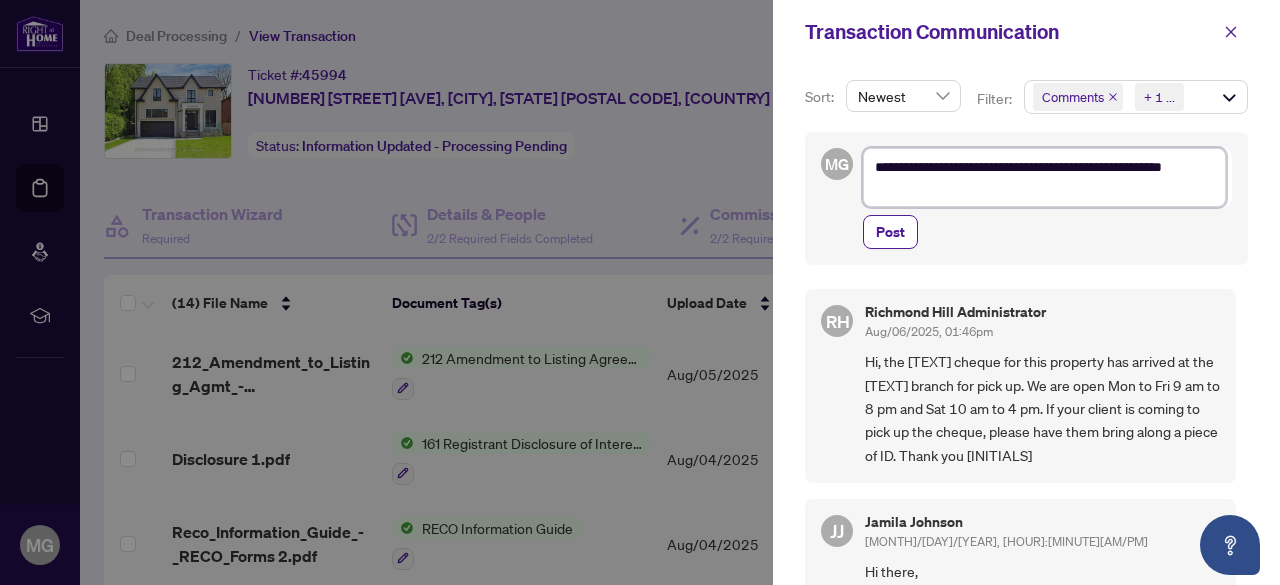 type on "**********" 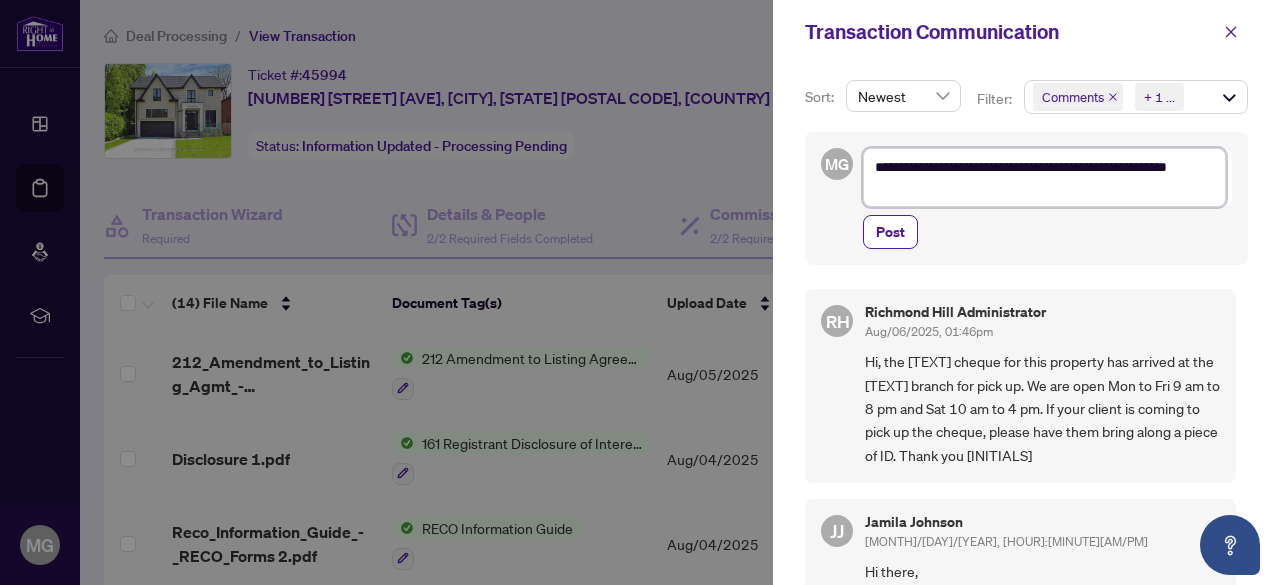 type on "**********" 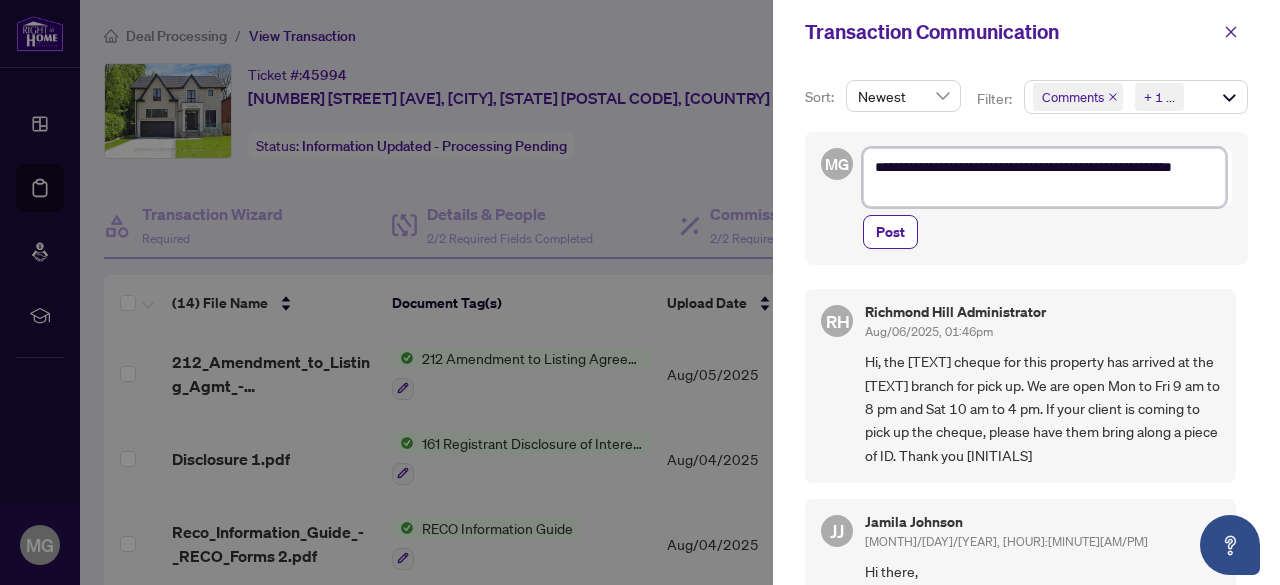 type on "**********" 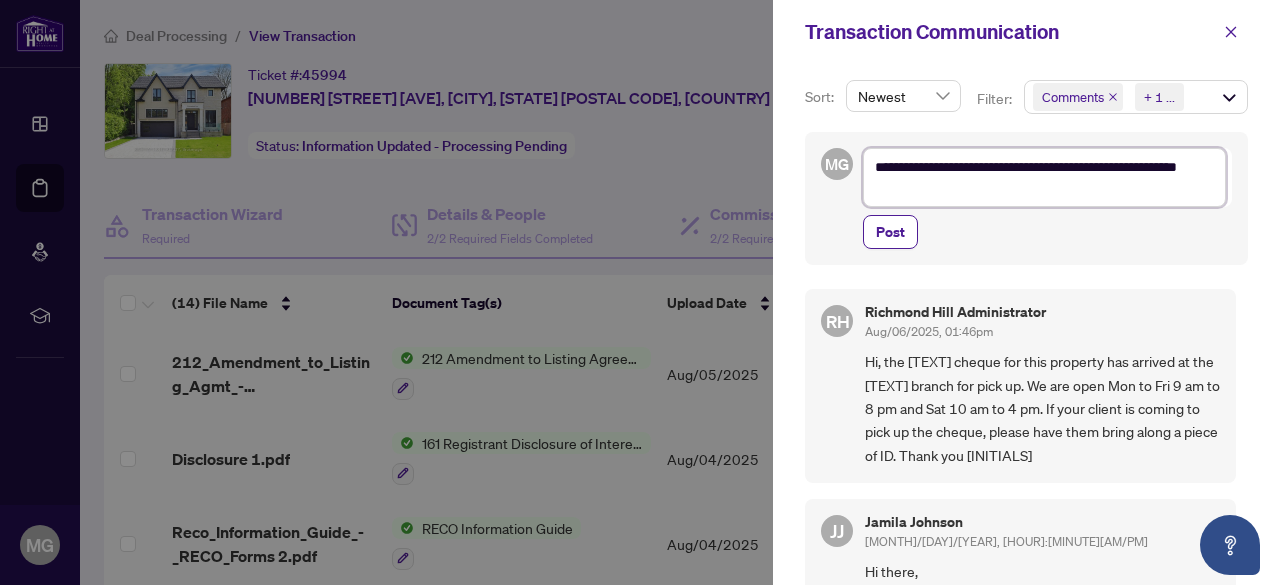 type on "**********" 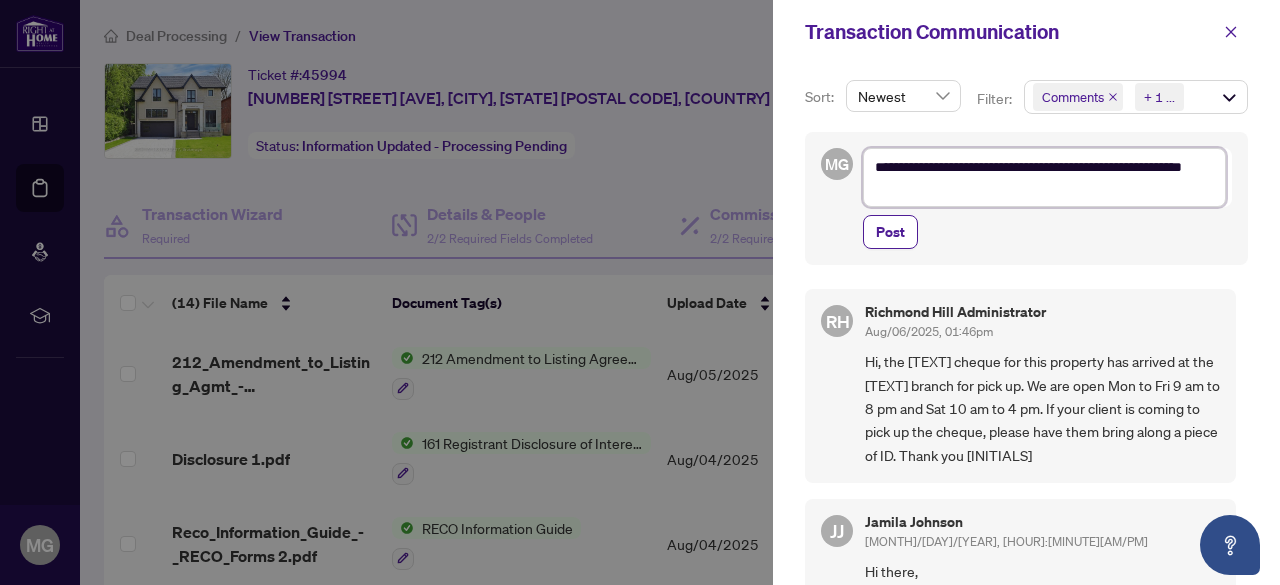type on "**********" 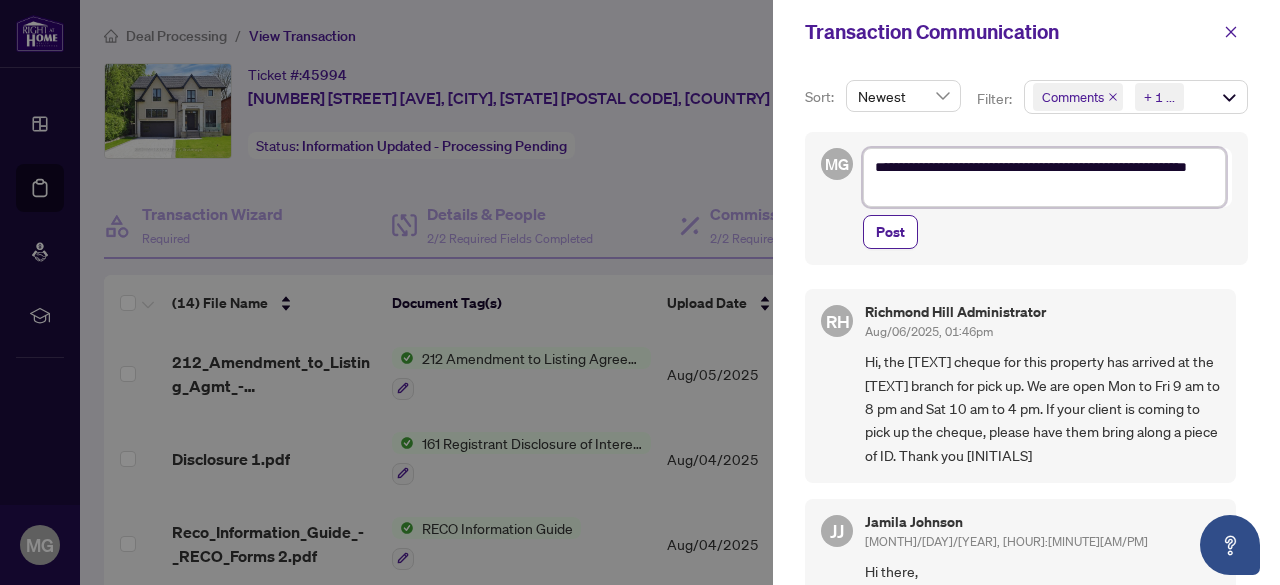 type on "**********" 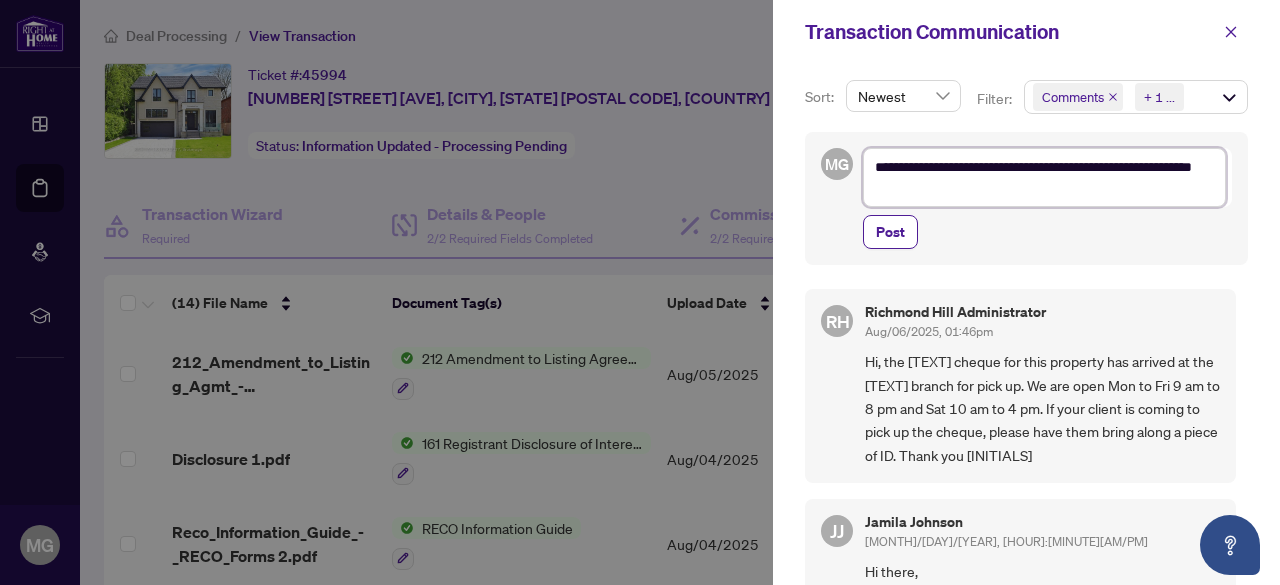 type on "**********" 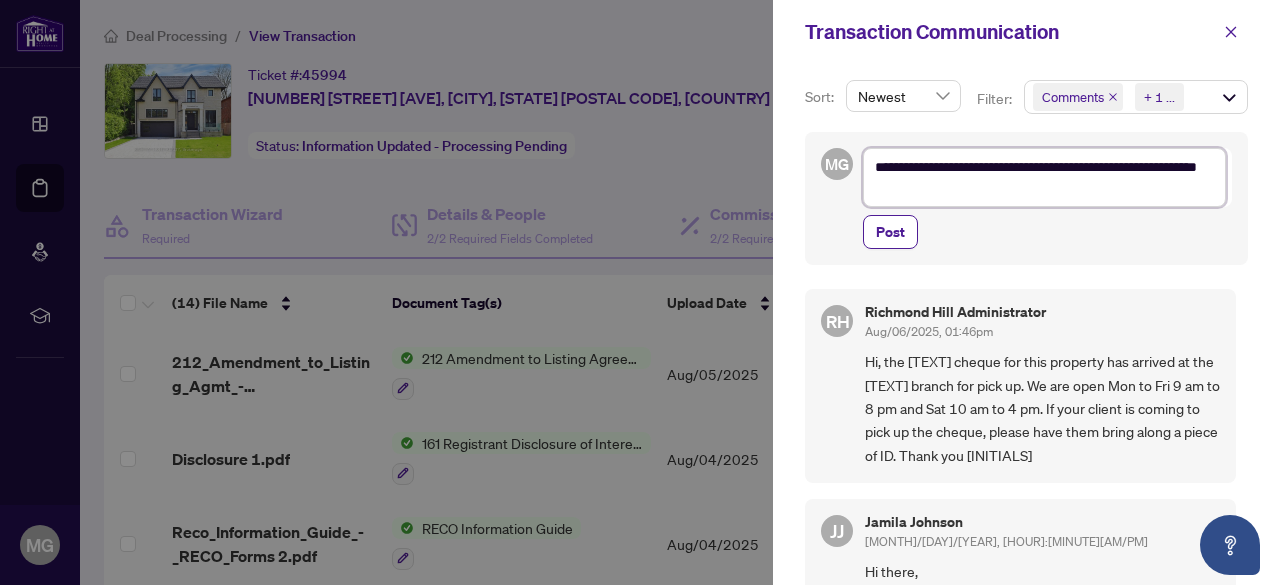type on "**********" 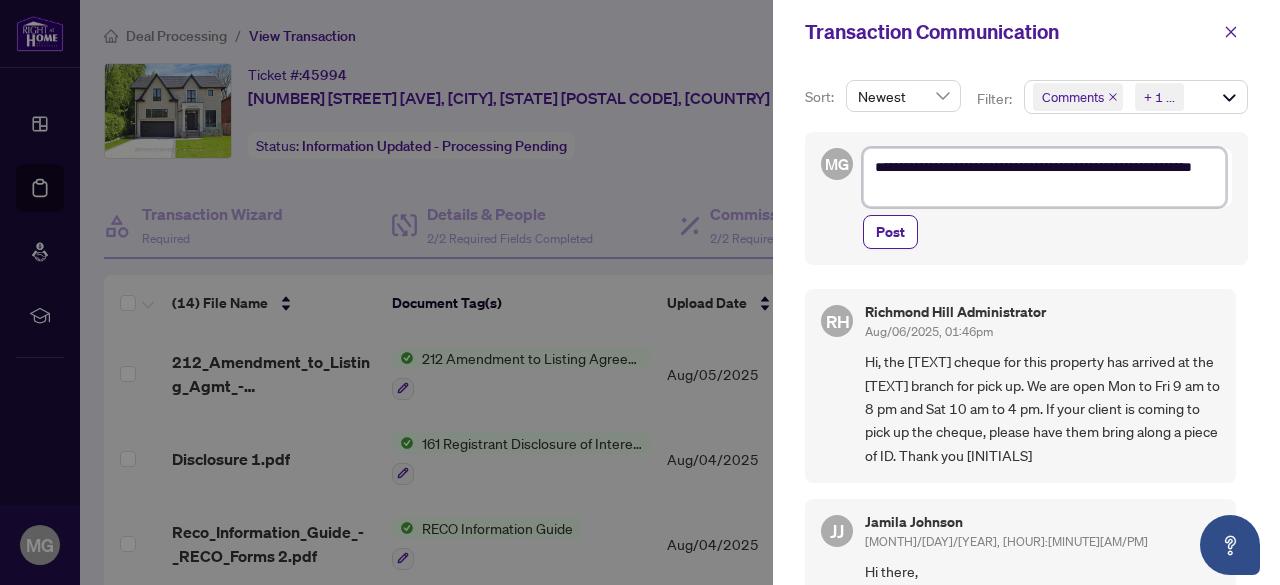 type on "**********" 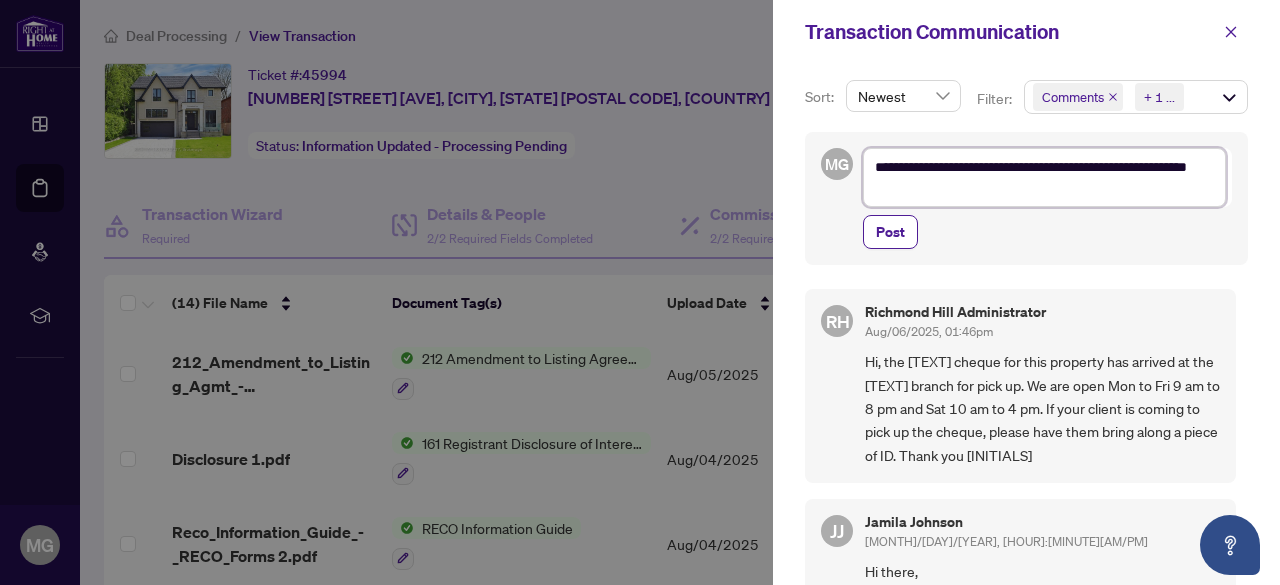 type on "**********" 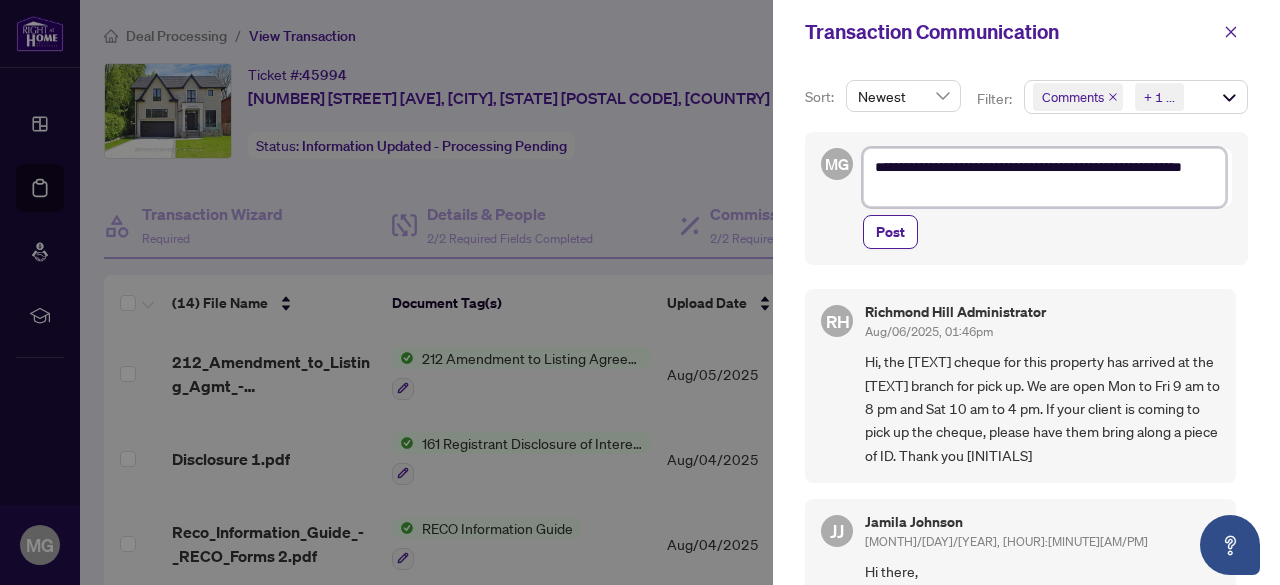 type on "**********" 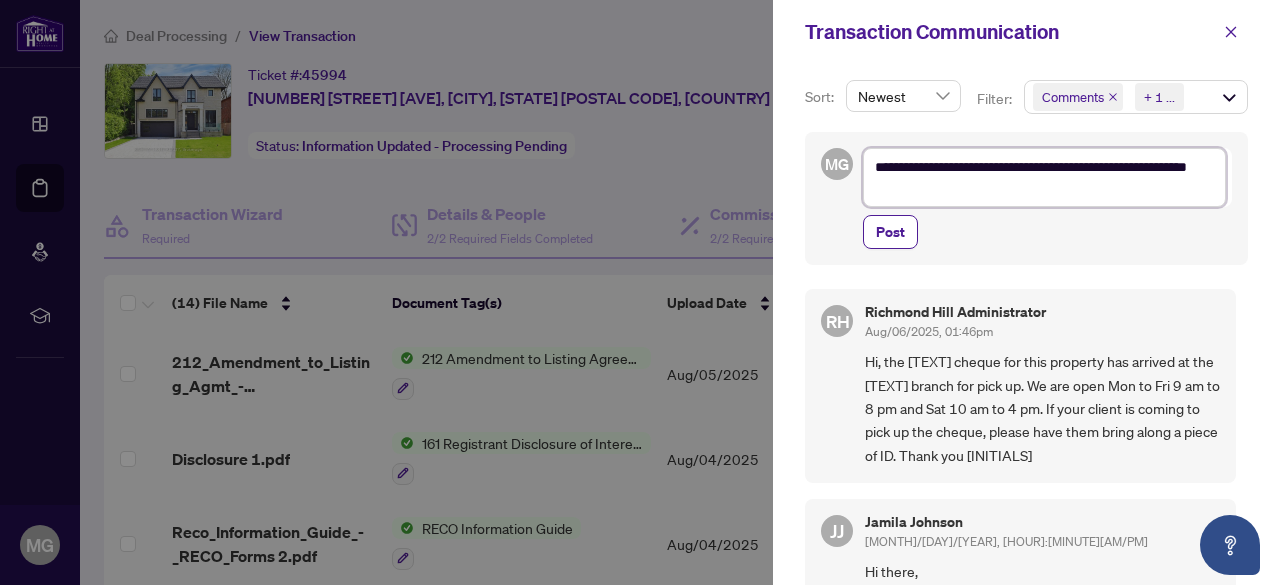 type on "**********" 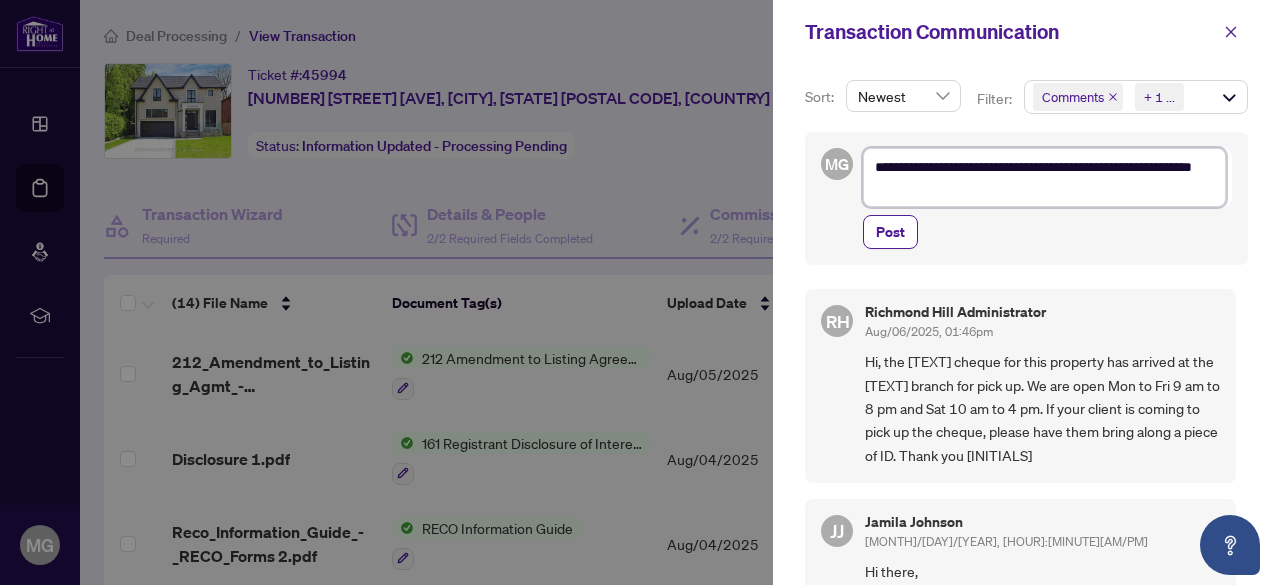 type on "**********" 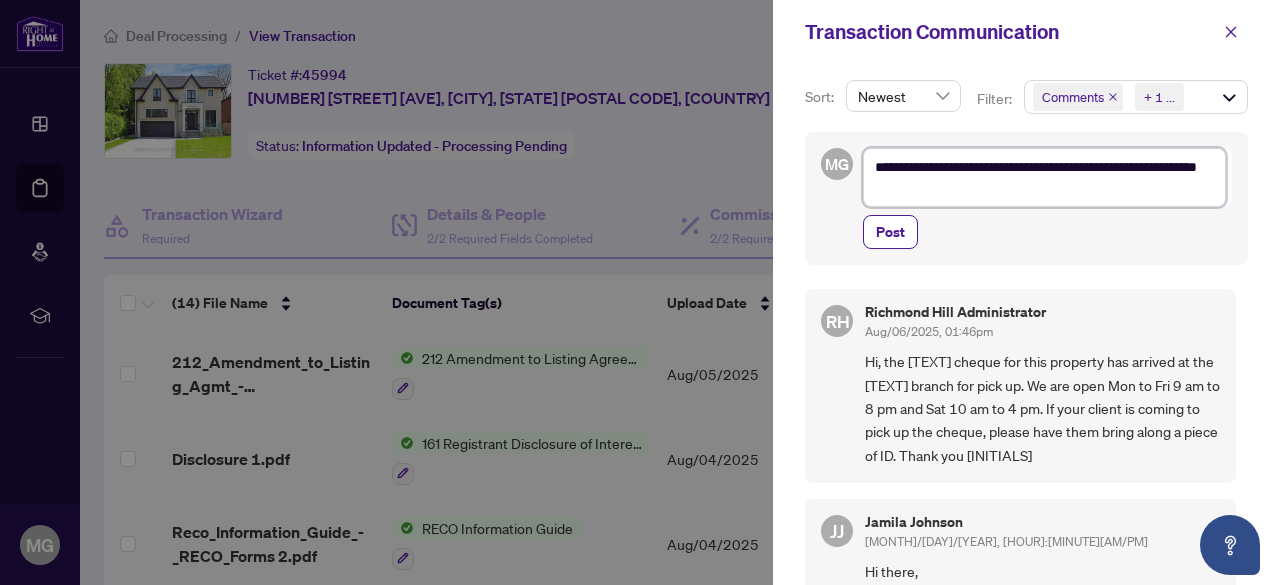 type on "**********" 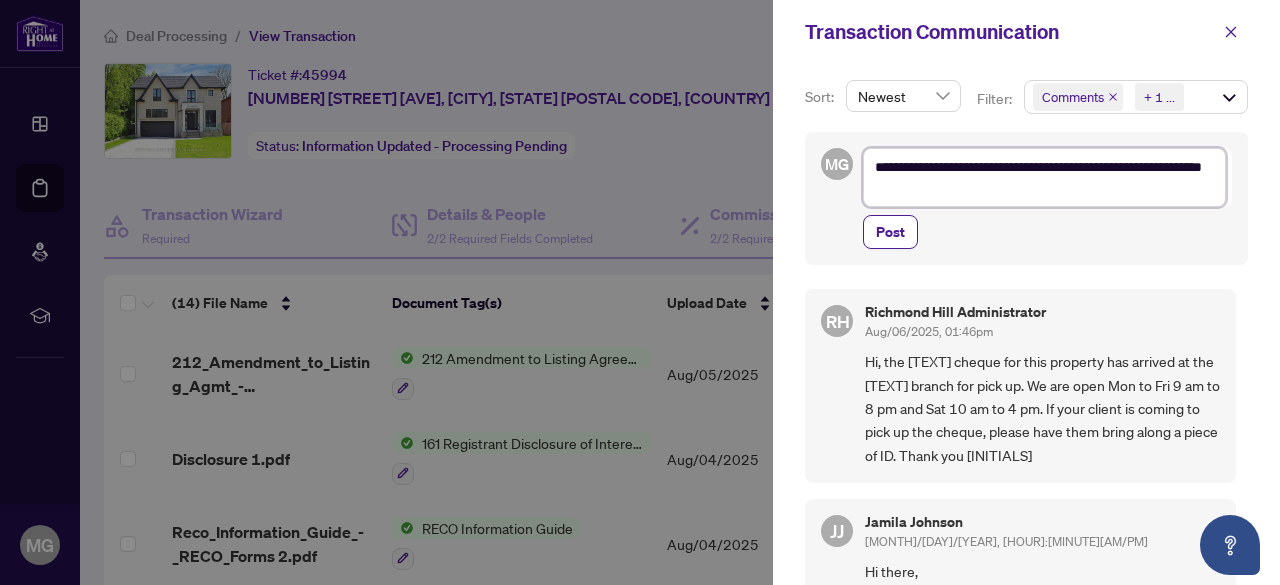 type on "**********" 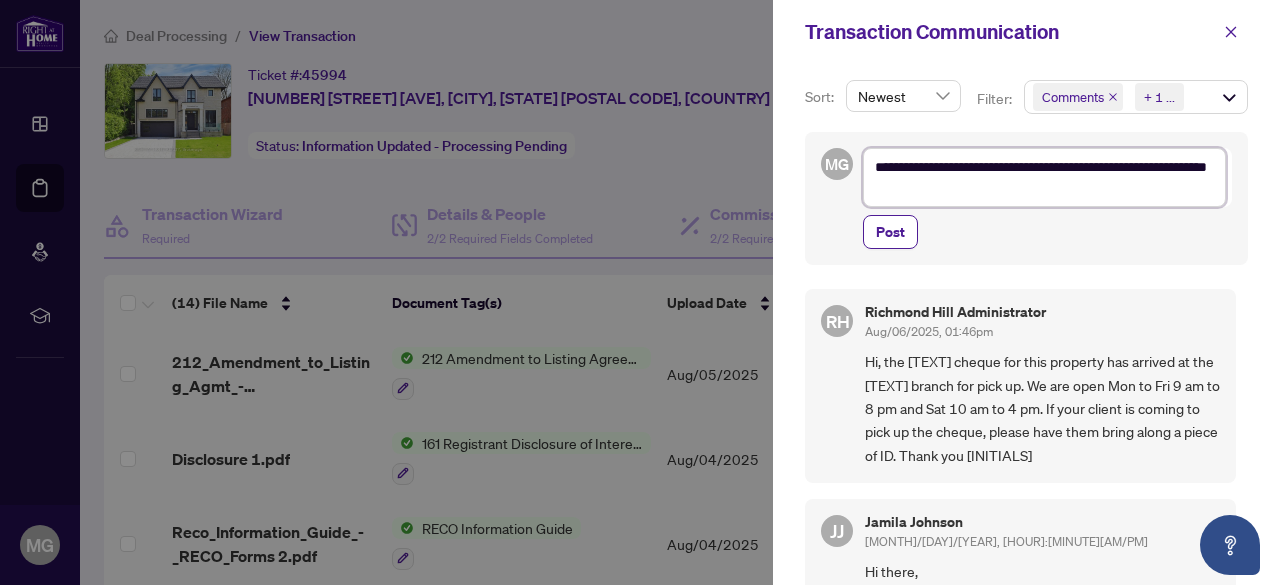 type on "**********" 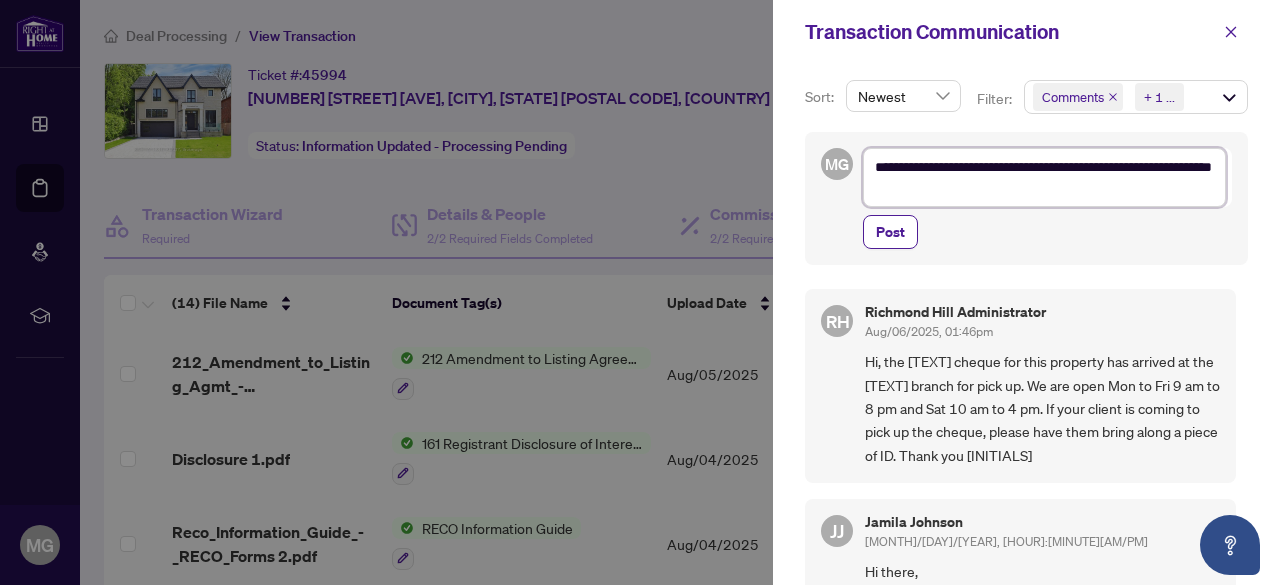 type on "**********" 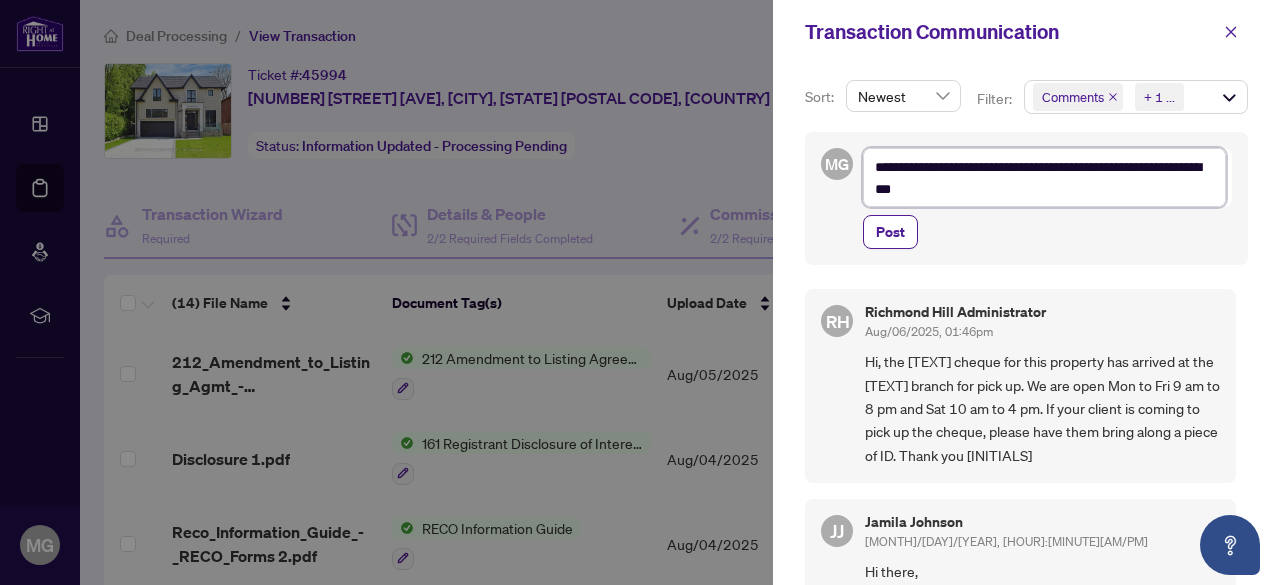 type on "**********" 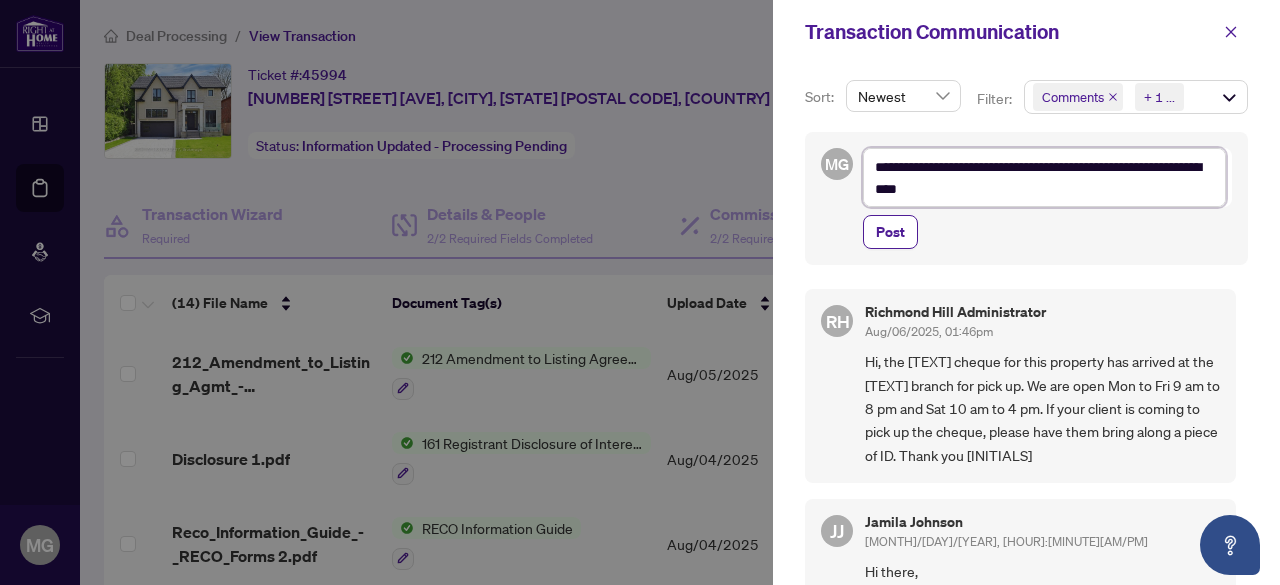 type on "**********" 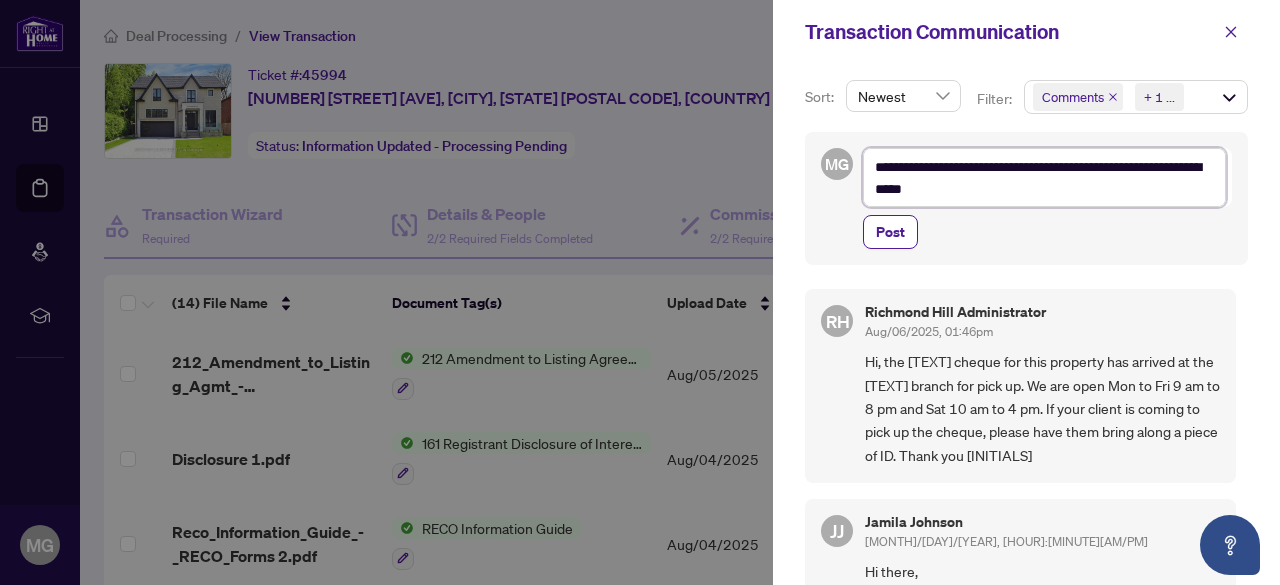 type on "**********" 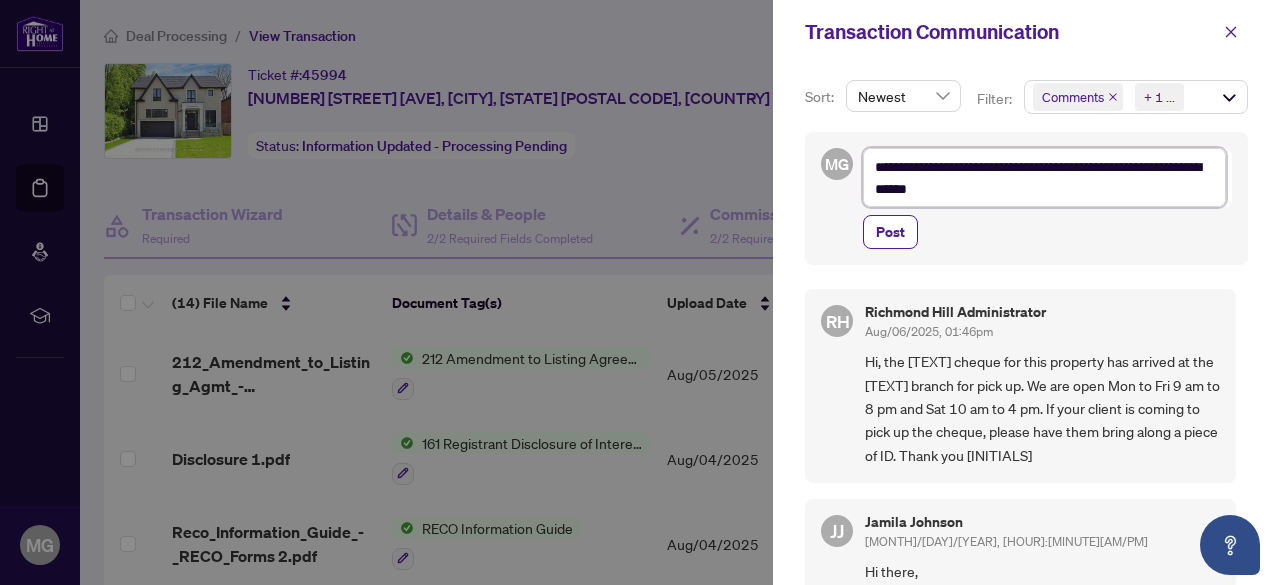 type on "**********" 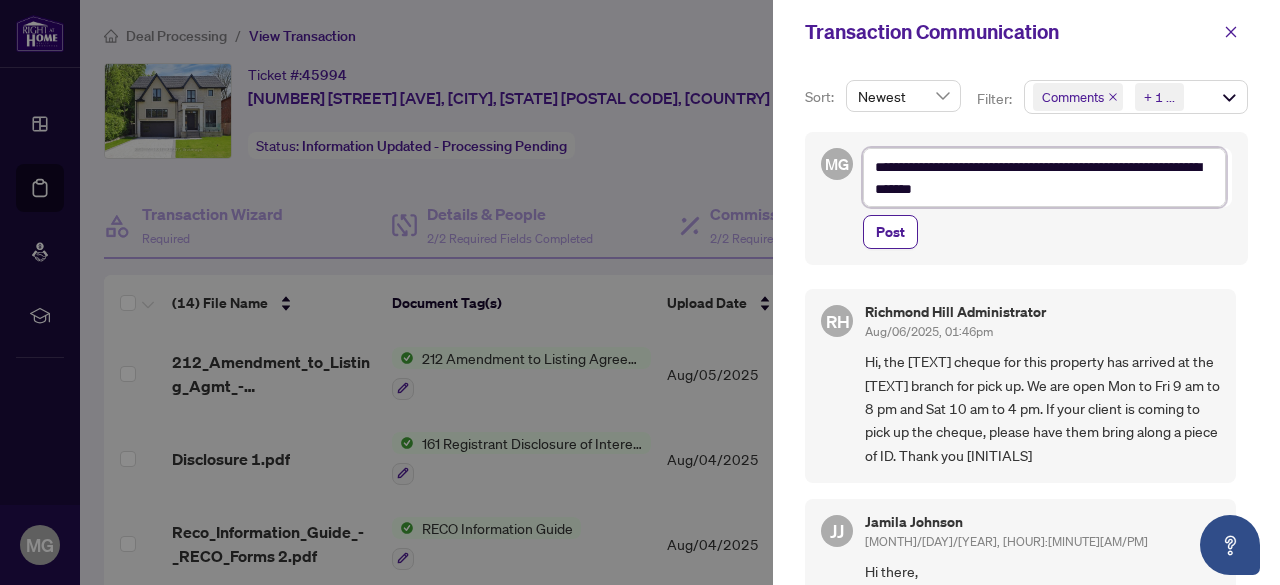 type on "**********" 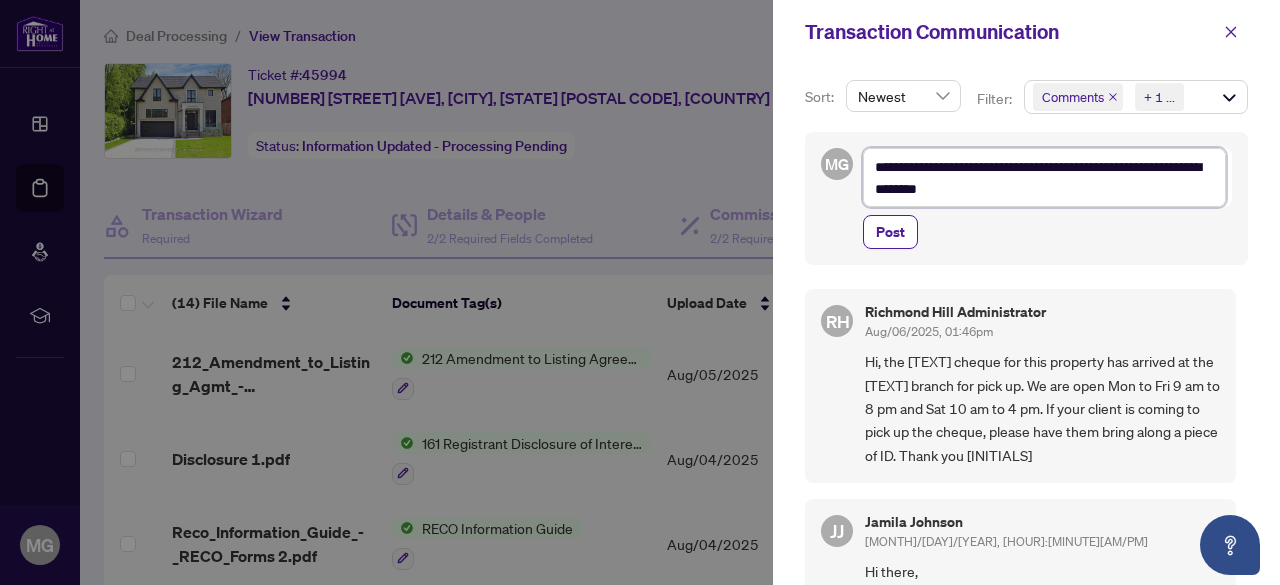 type on "**********" 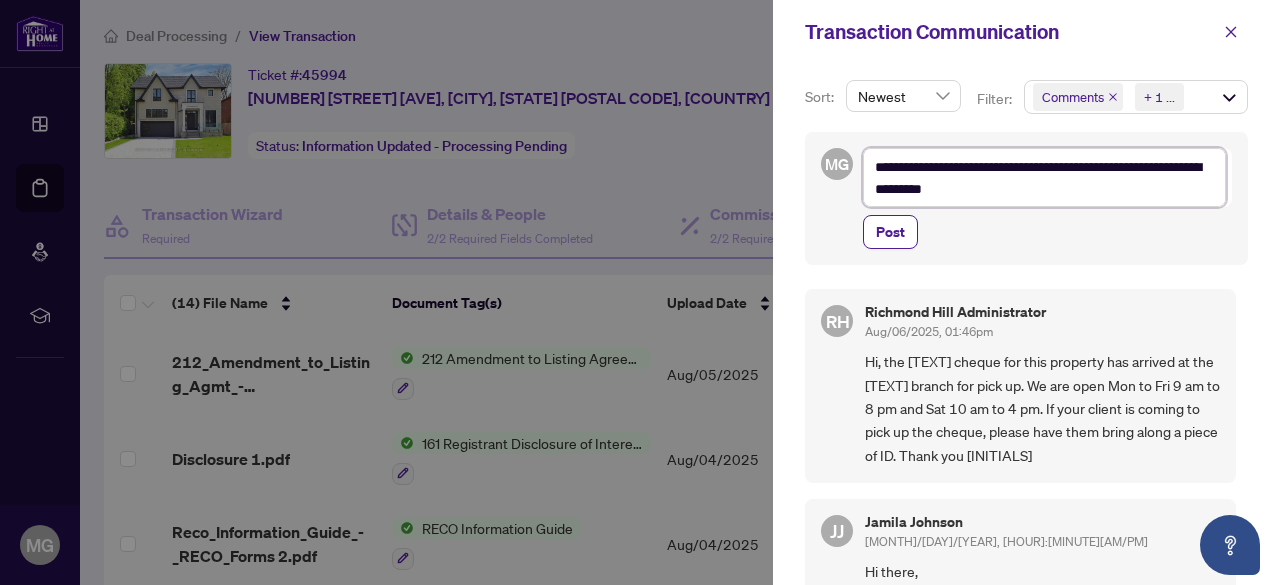 type on "**********" 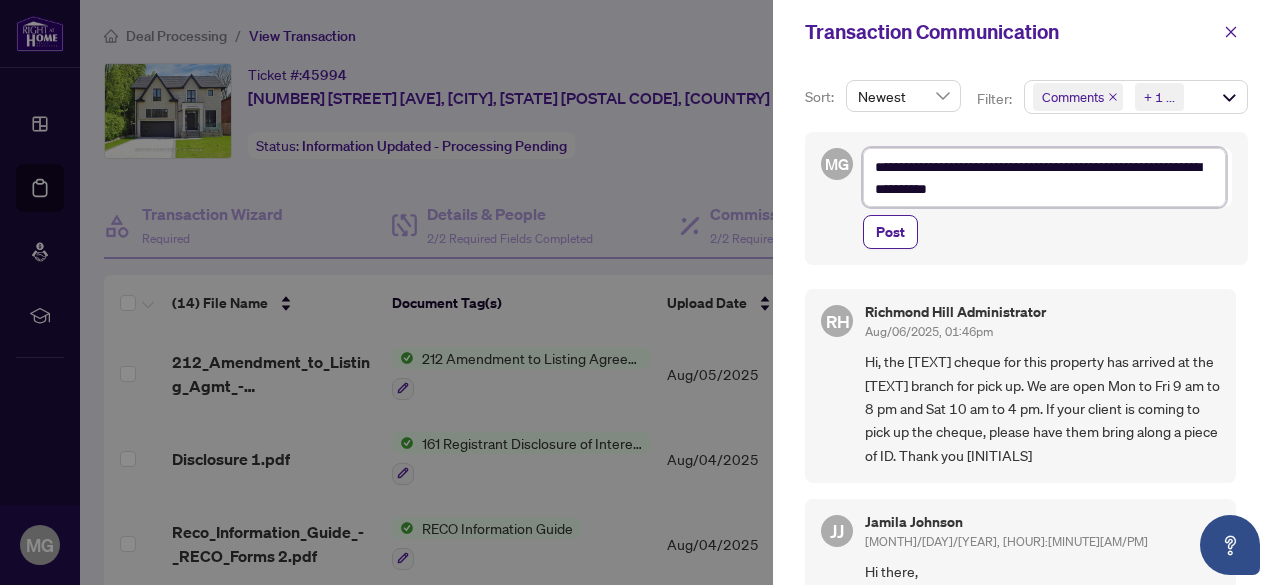type on "**********" 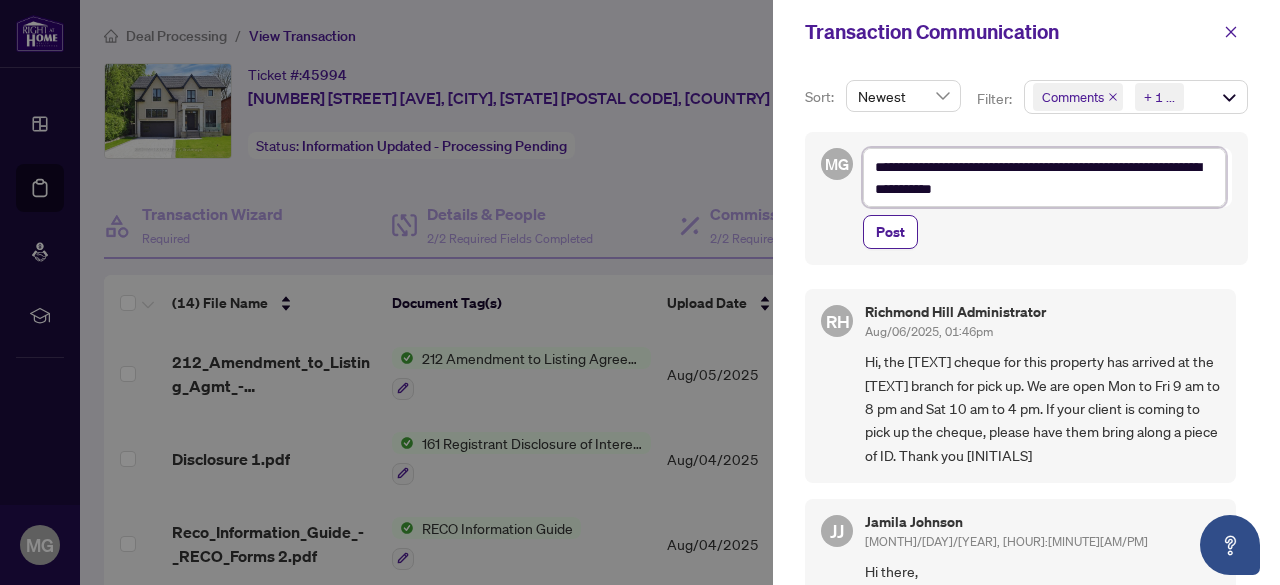 type on "**********" 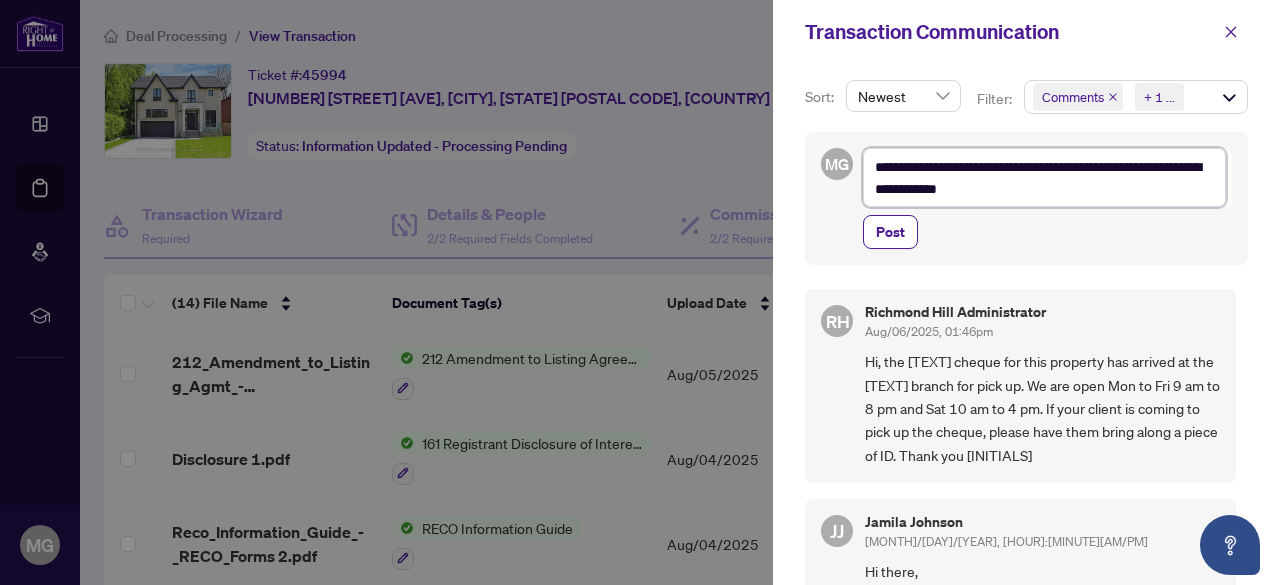 type on "**********" 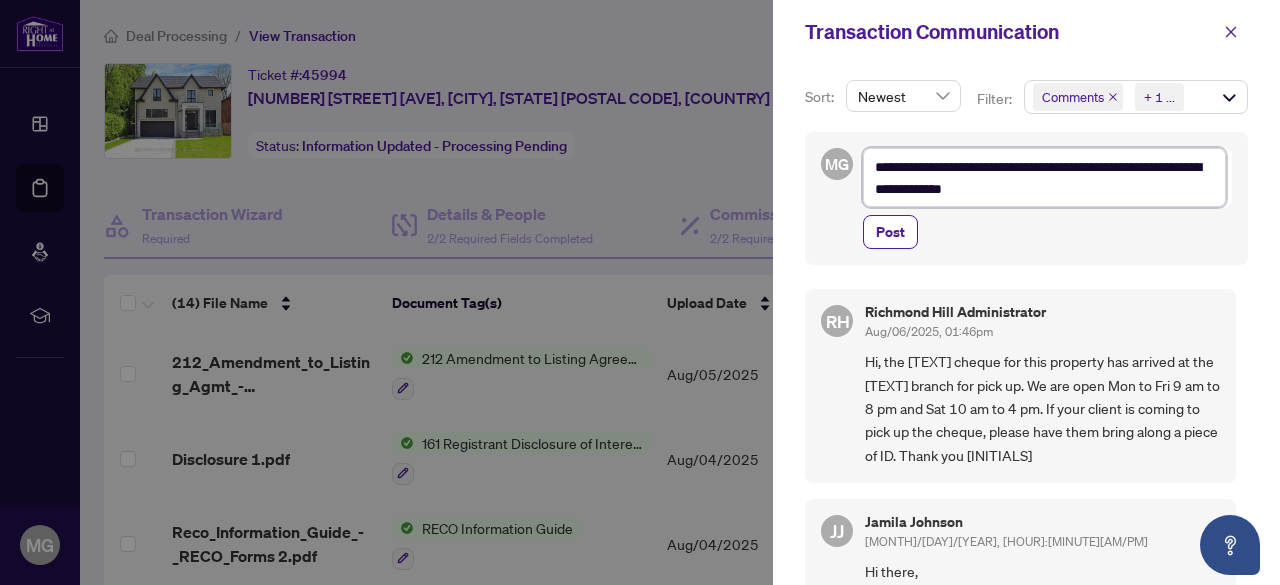 type on "**********" 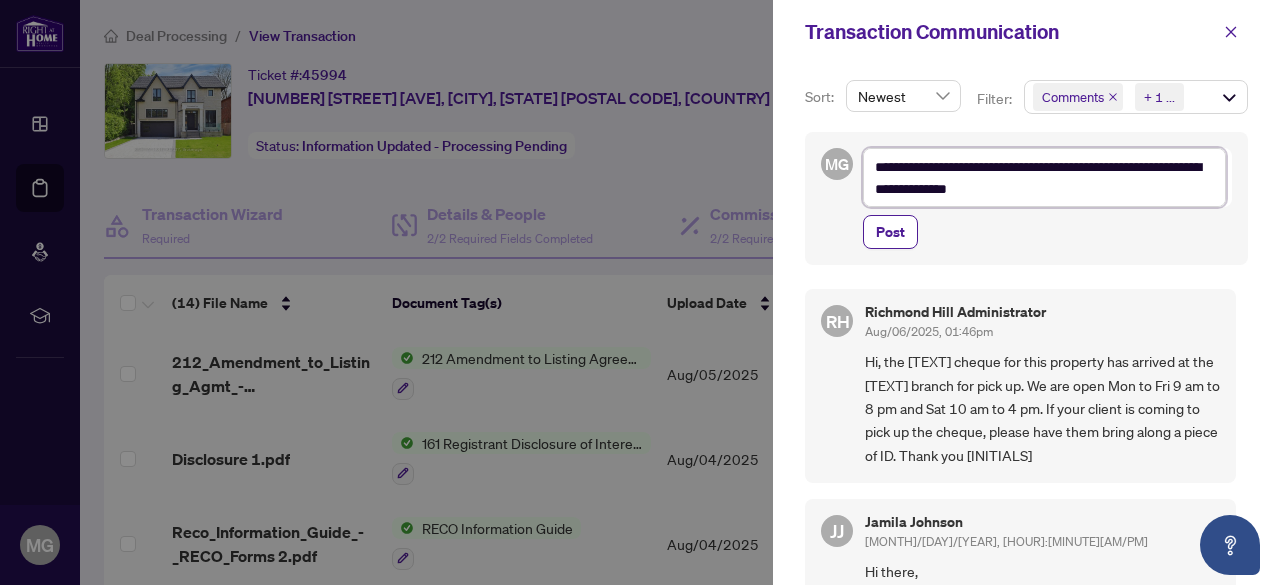 type on "**********" 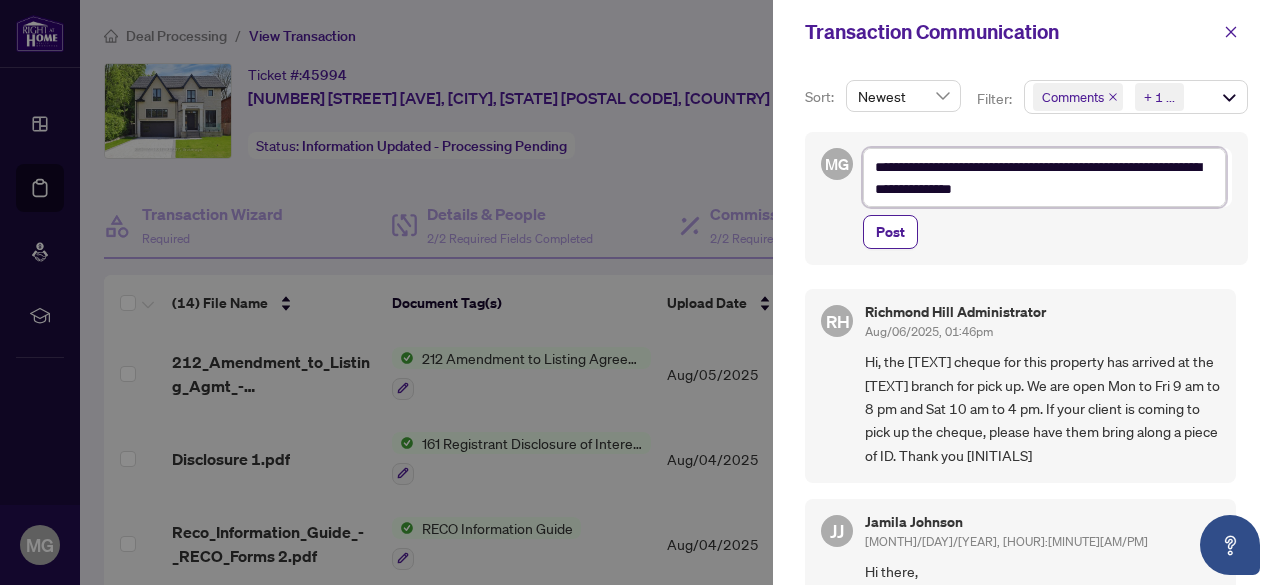 type on "**********" 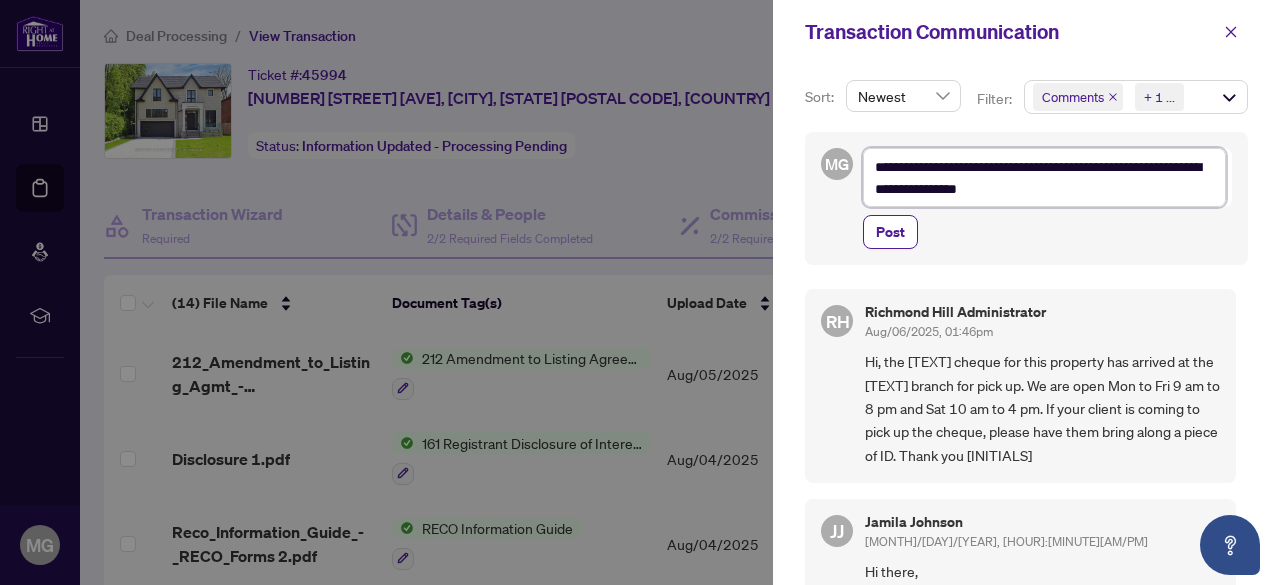 type on "**********" 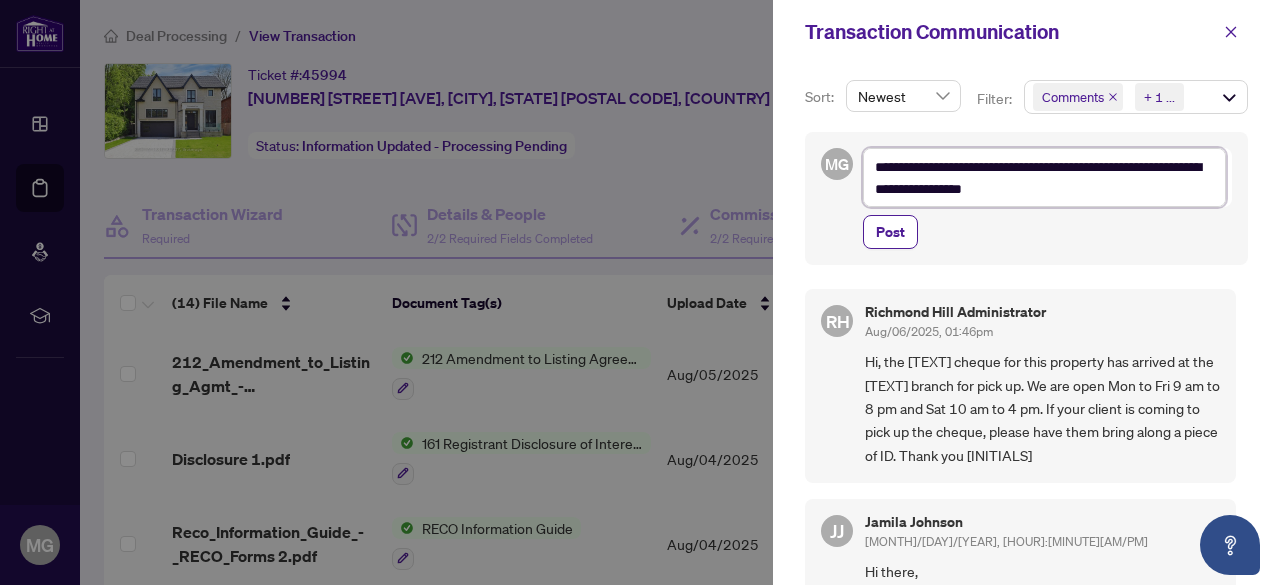 type on "**********" 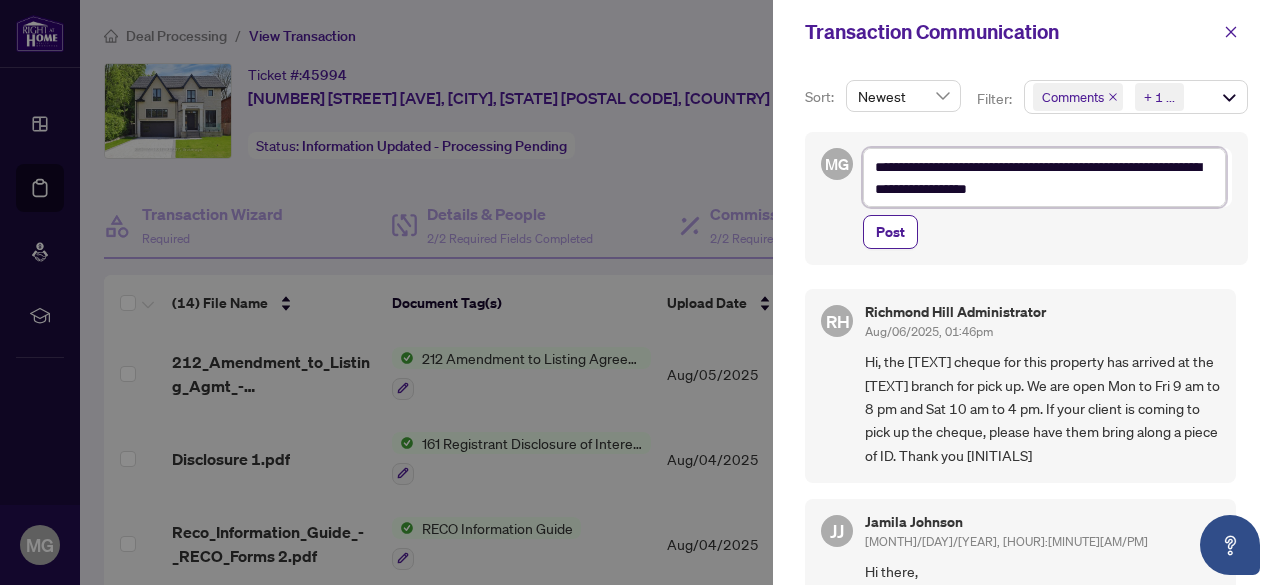 type on "**********" 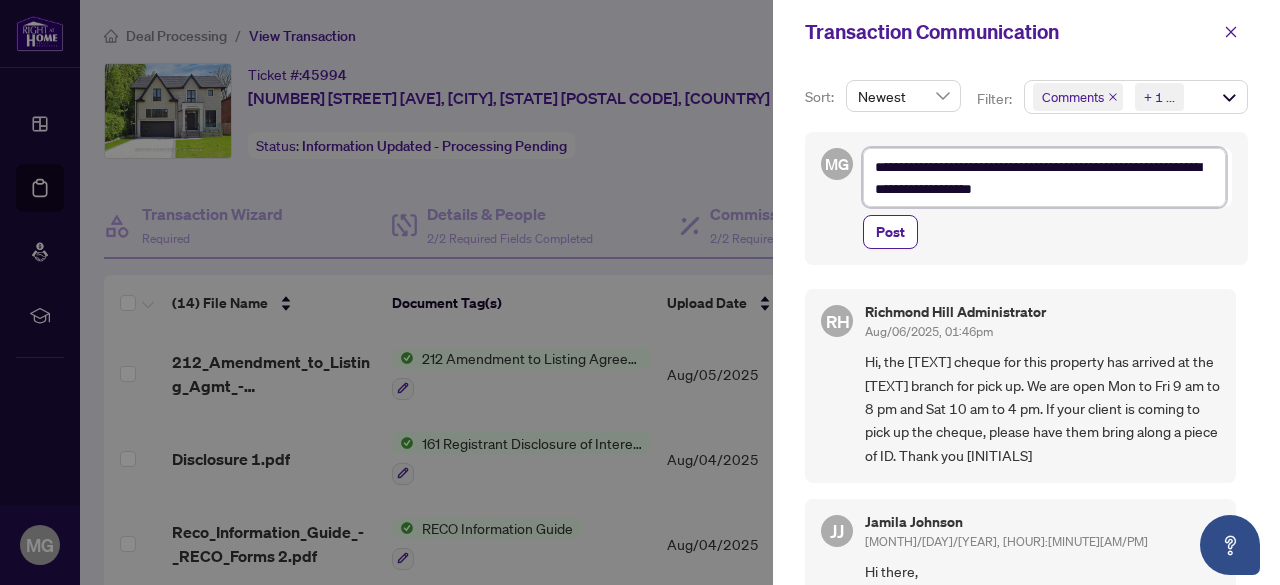 type on "**********" 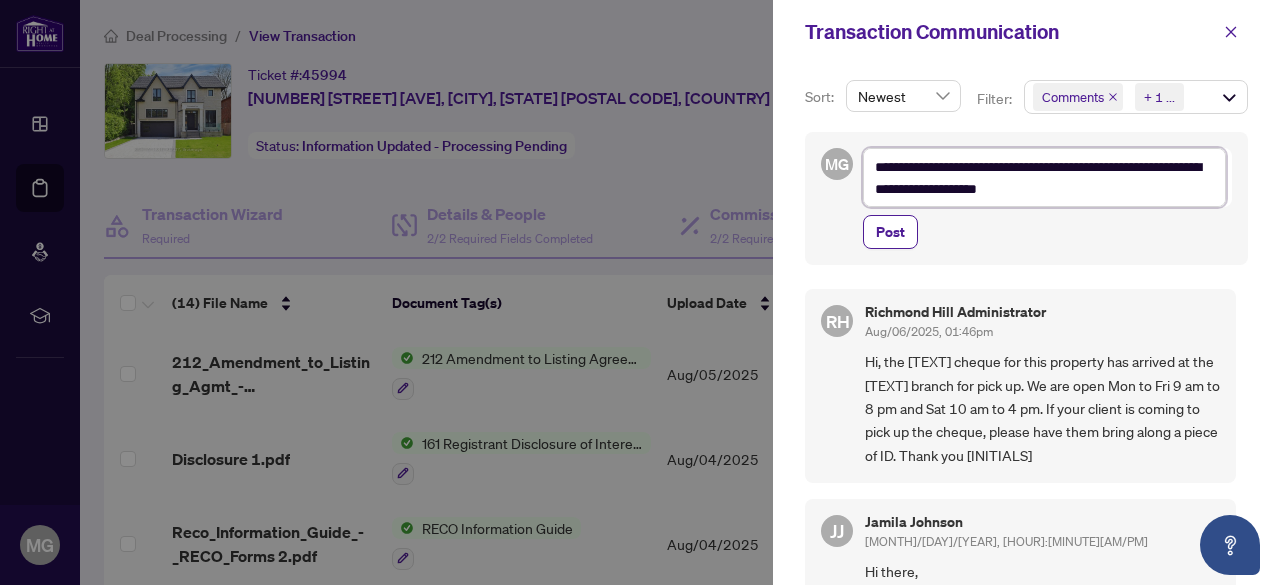 type on "**********" 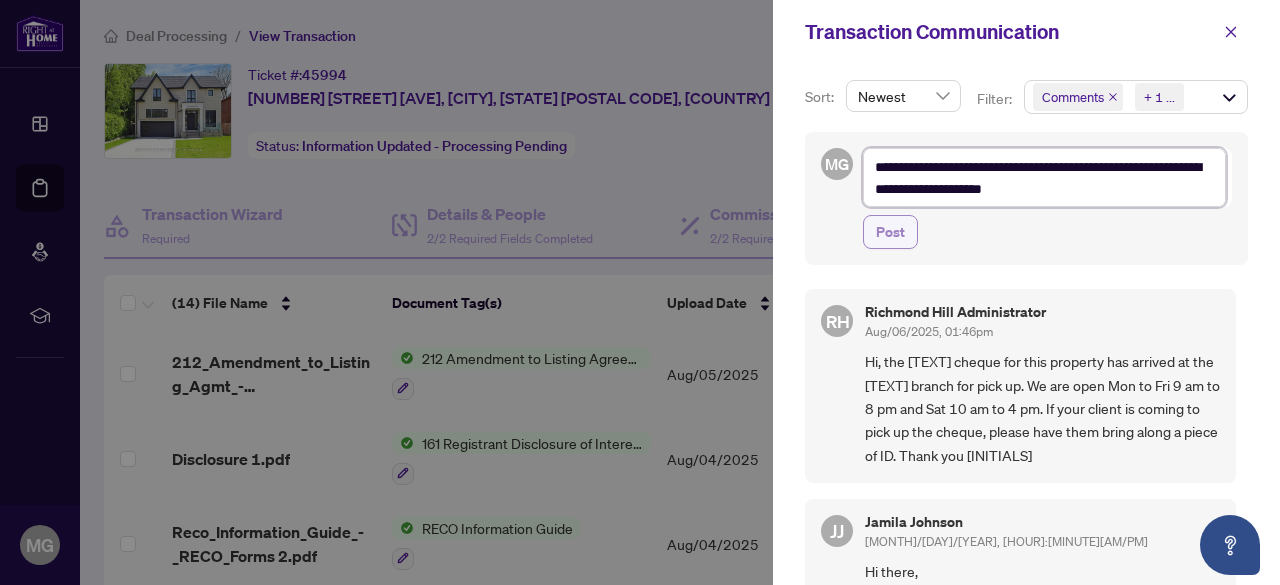 type on "**********" 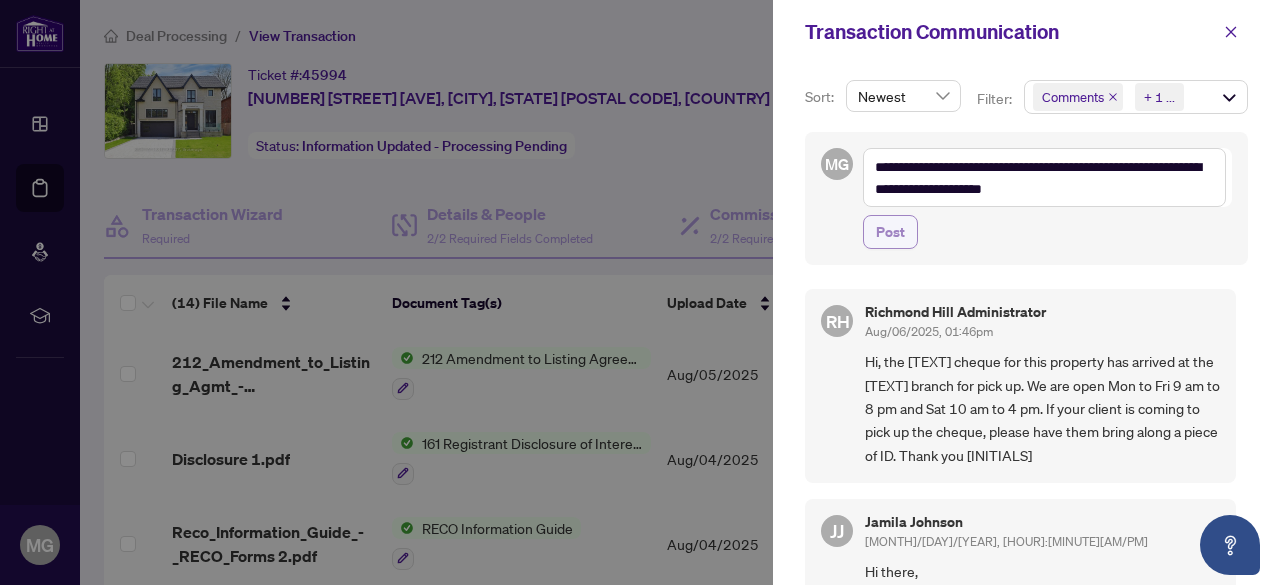 click on "Post" at bounding box center (890, 232) 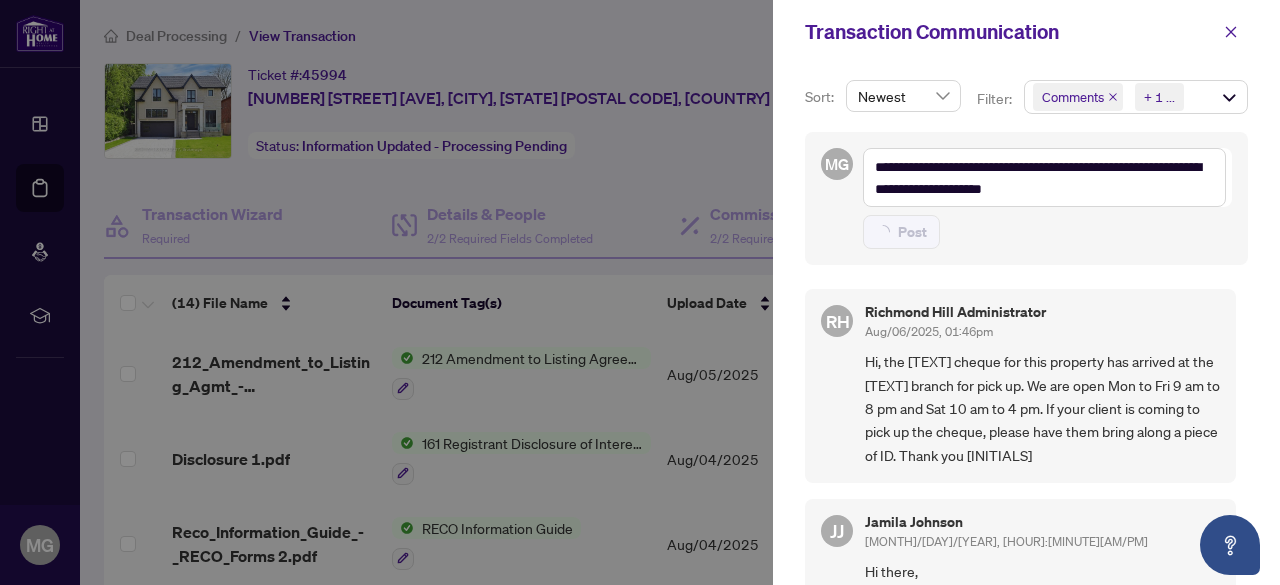 type on "**********" 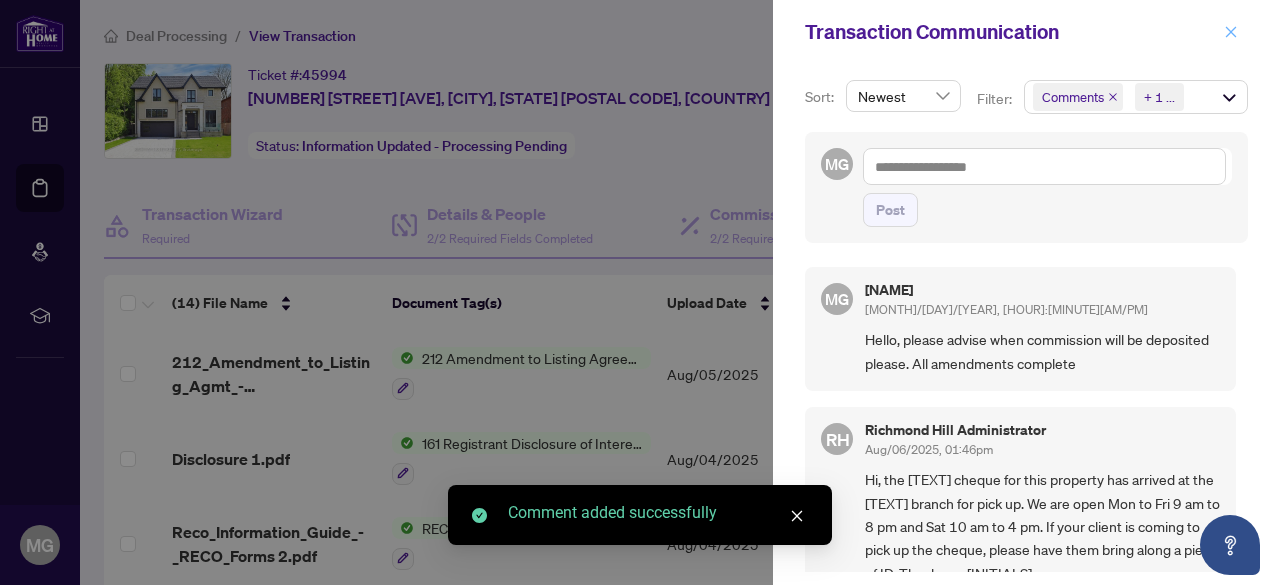 click 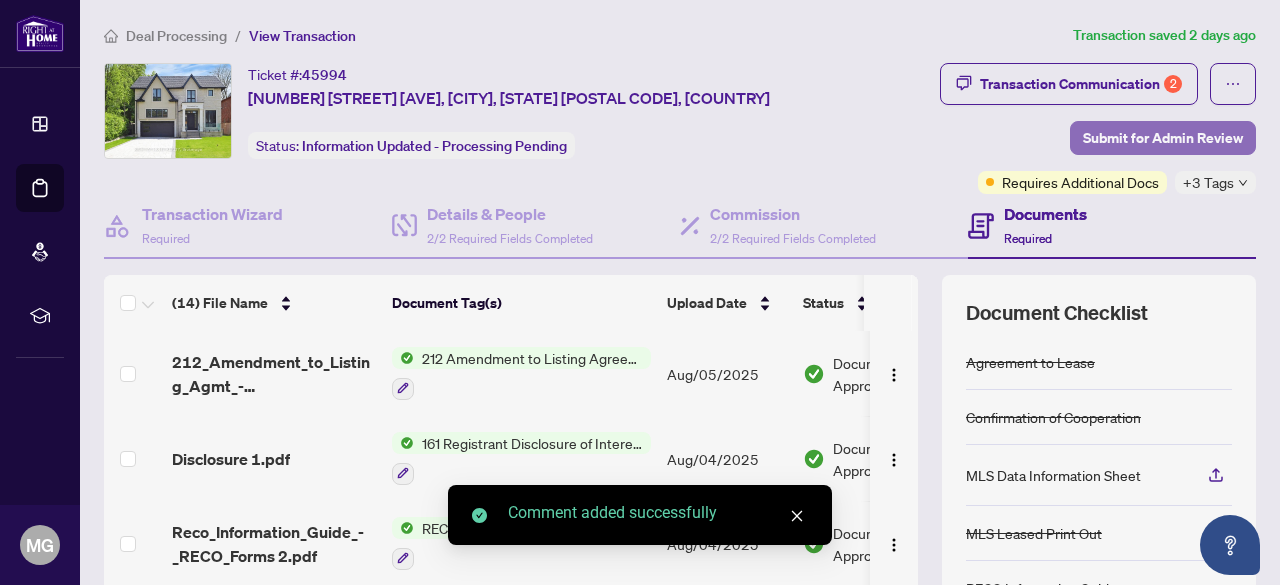 click on "Submit for Admin Review" at bounding box center [1163, 138] 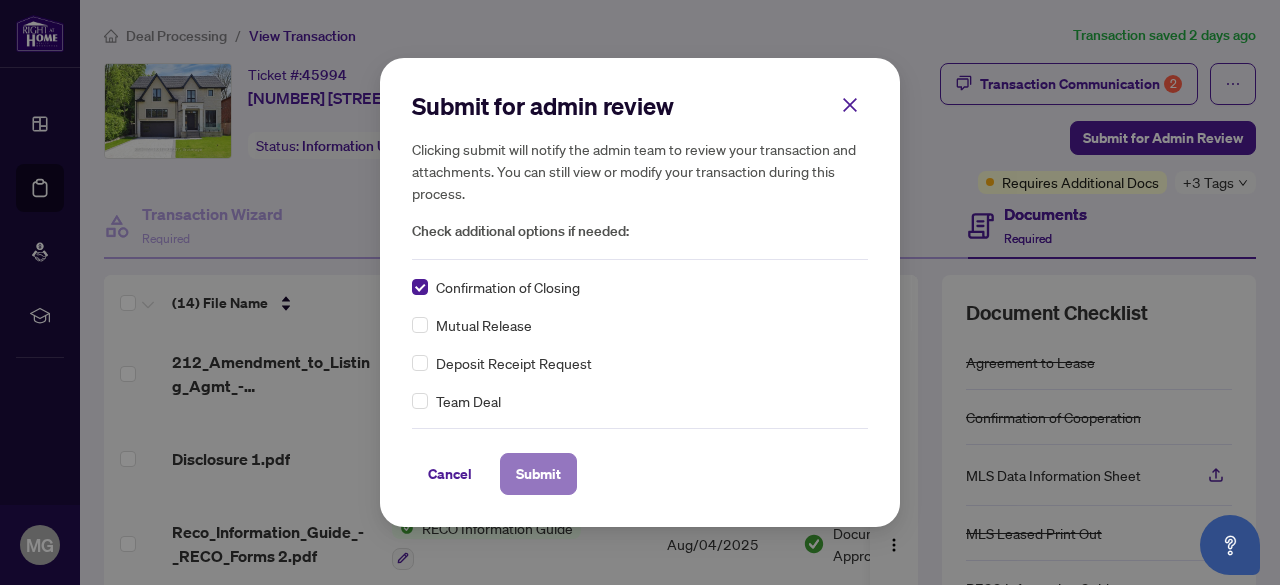 click on "Submit" at bounding box center (538, 474) 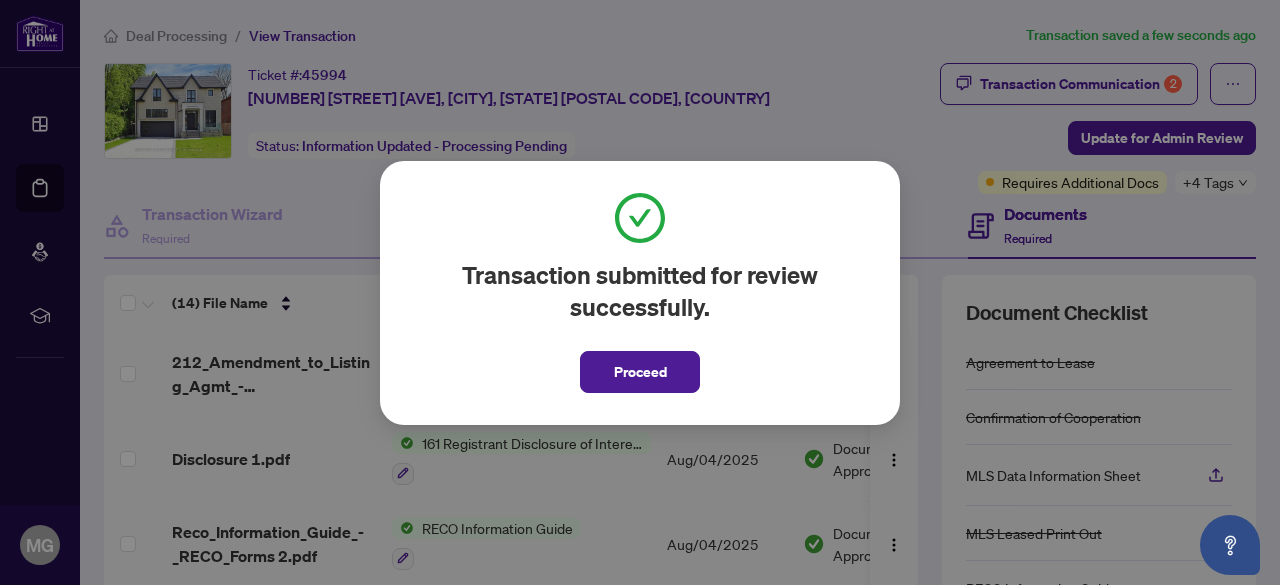click on "Proceed" at bounding box center [640, 372] 